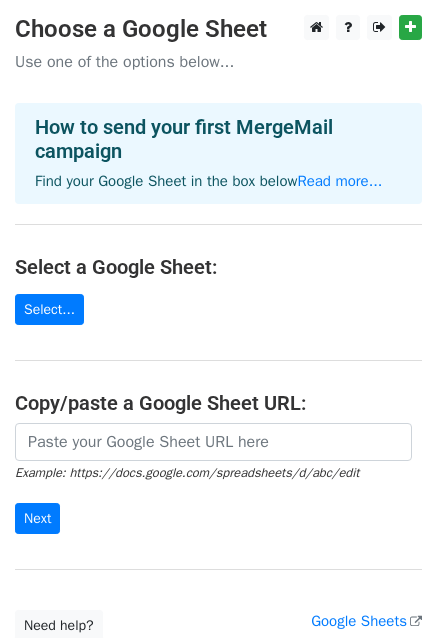 scroll, scrollTop: 0, scrollLeft: 0, axis: both 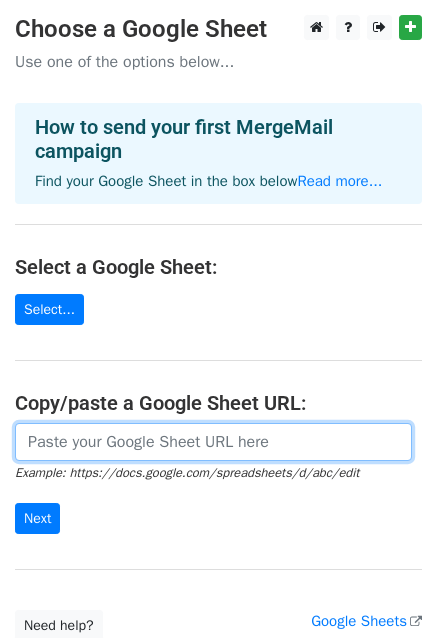 click at bounding box center (213, 442) 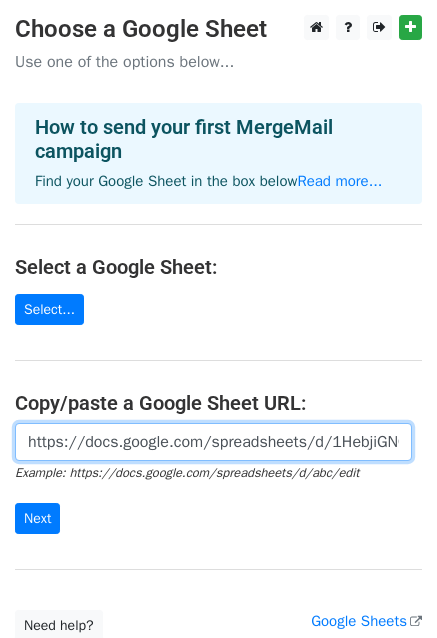 scroll, scrollTop: 0, scrollLeft: 473, axis: horizontal 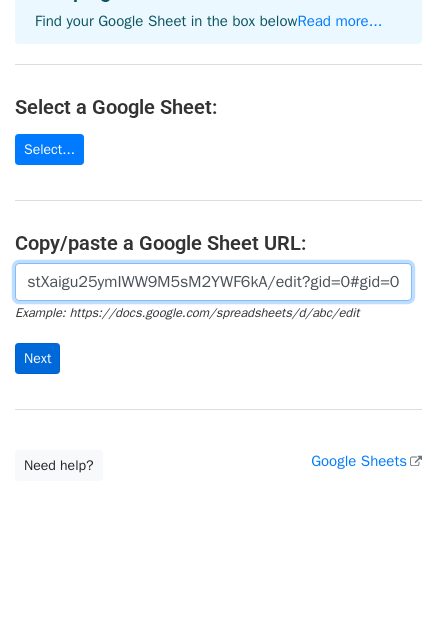 type on "https://docs.google.com/spreadsheets/d/1HebjiGNCQ-3HNWEZNstXaigu25ymIWW9M5sM2YWF6kA/edit?gid=0#gid=0" 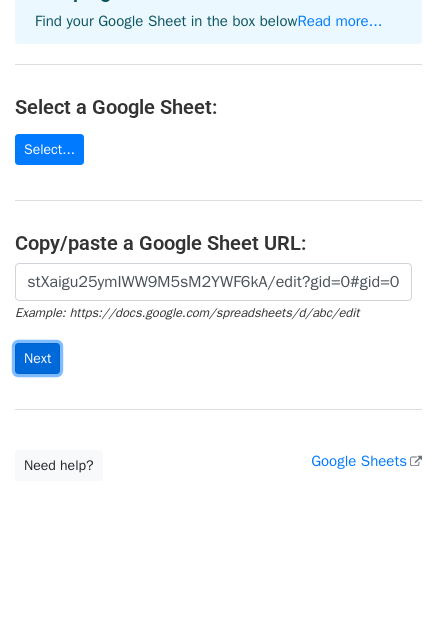 click on "Next" at bounding box center [37, 358] 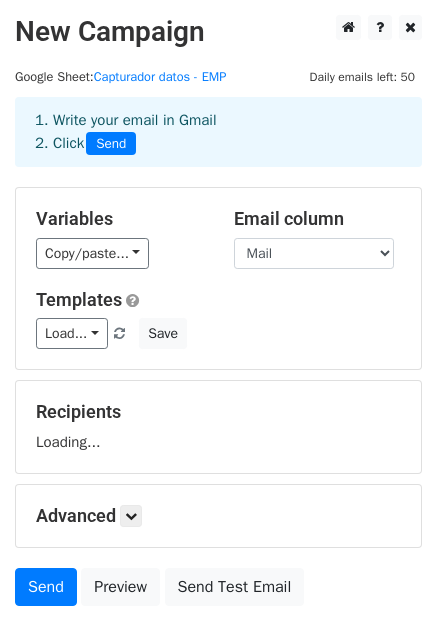 scroll, scrollTop: 0, scrollLeft: 0, axis: both 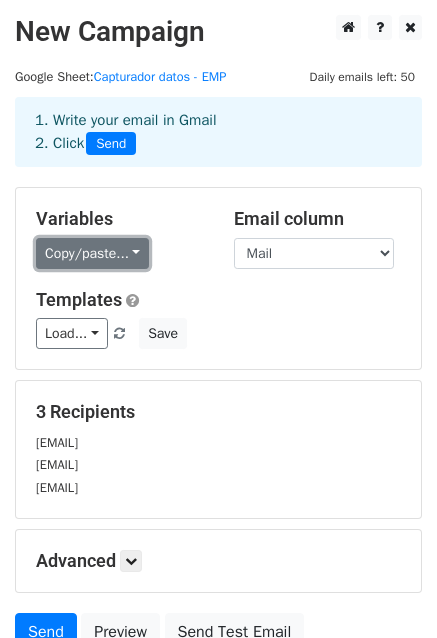 click on "Copy/paste..." at bounding box center [92, 253] 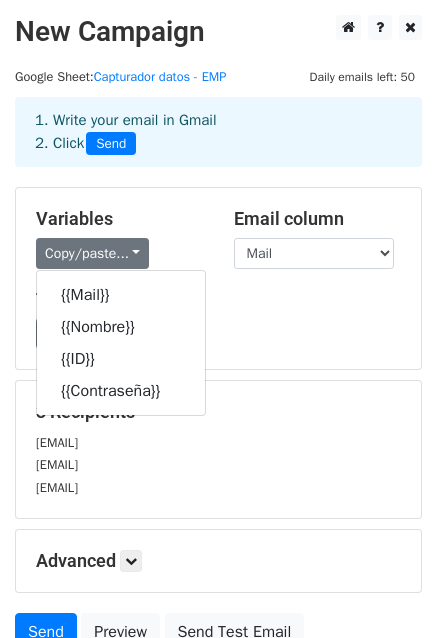 click on "Load...
No templates saved
Save" at bounding box center [218, 333] 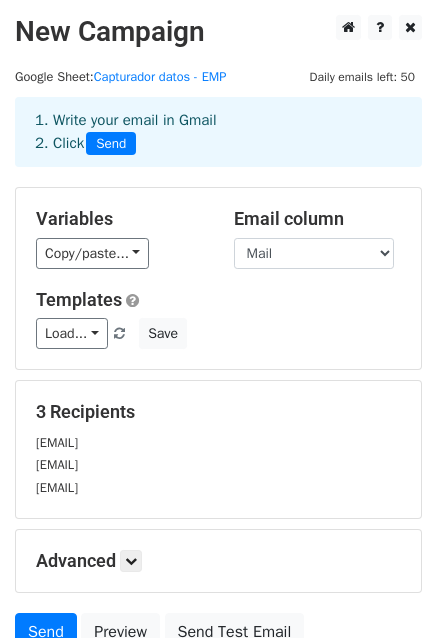 scroll, scrollTop: 147, scrollLeft: 0, axis: vertical 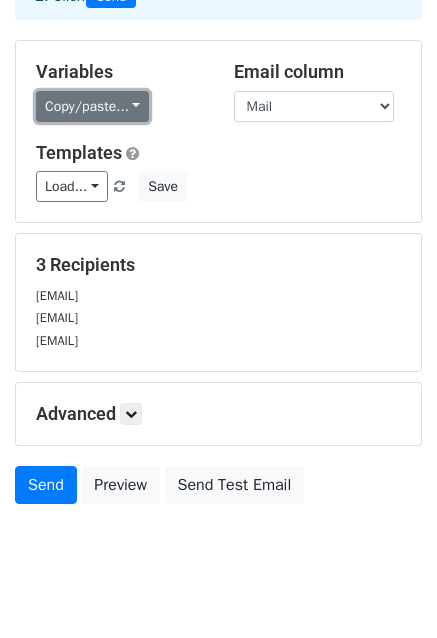 drag, startPoint x: 132, startPoint y: 107, endPoint x: 112, endPoint y: 109, distance: 20.09975 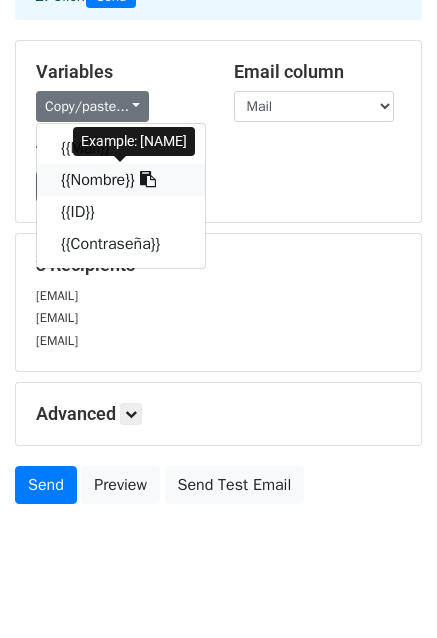 click on "{{Nombre}}" at bounding box center [121, 180] 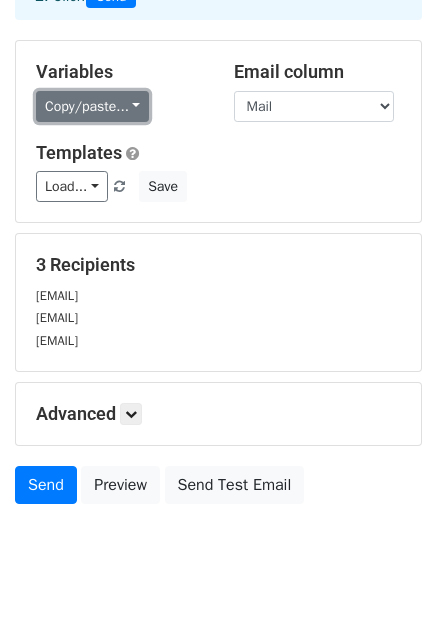 click on "Copy/paste..." at bounding box center [92, 106] 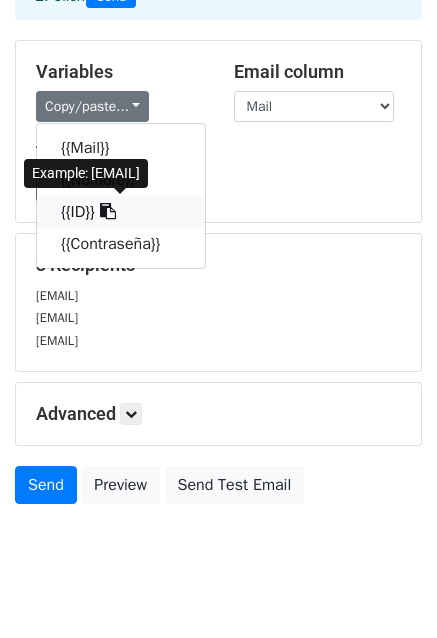 click on "{{ID}}" at bounding box center (121, 212) 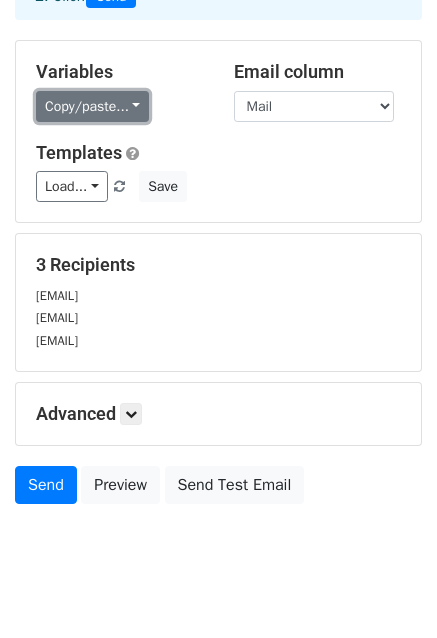 drag, startPoint x: 80, startPoint y: 103, endPoint x: 52, endPoint y: 119, distance: 32.24903 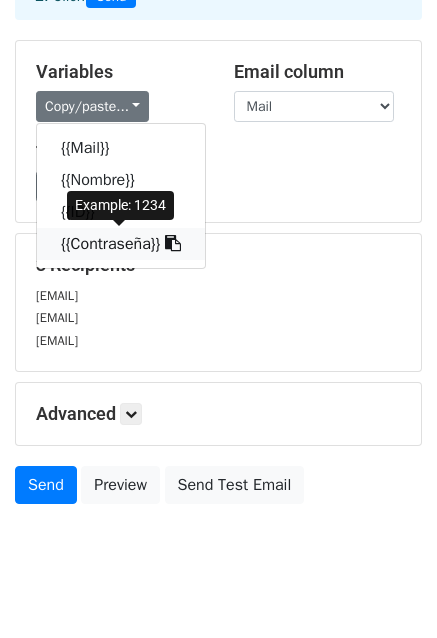click on "{{Contraseña}}" at bounding box center [121, 244] 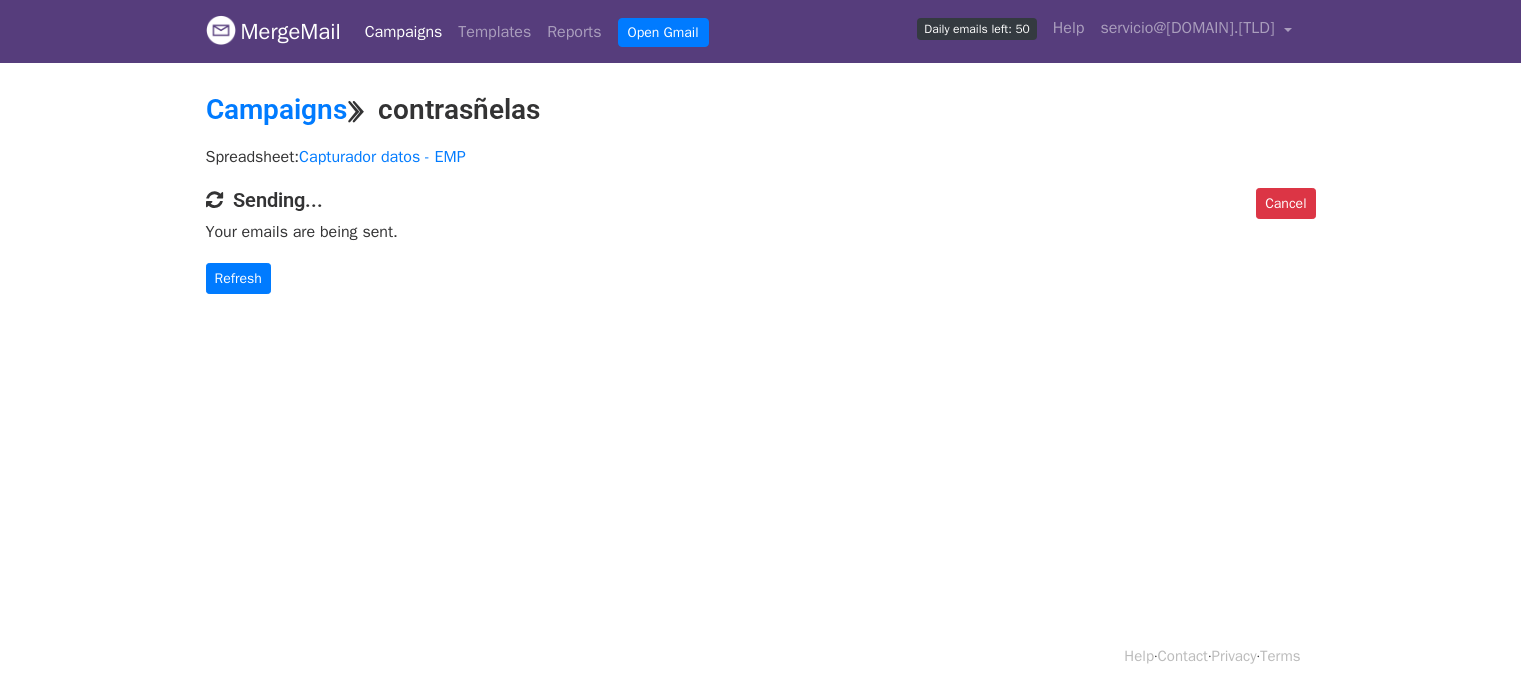 scroll, scrollTop: 0, scrollLeft: 0, axis: both 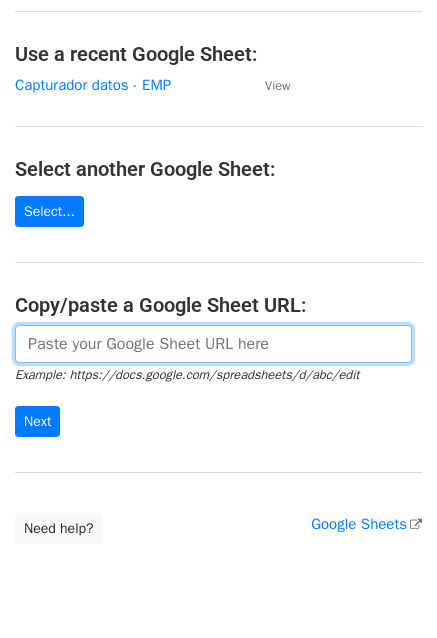 click at bounding box center (213, 344) 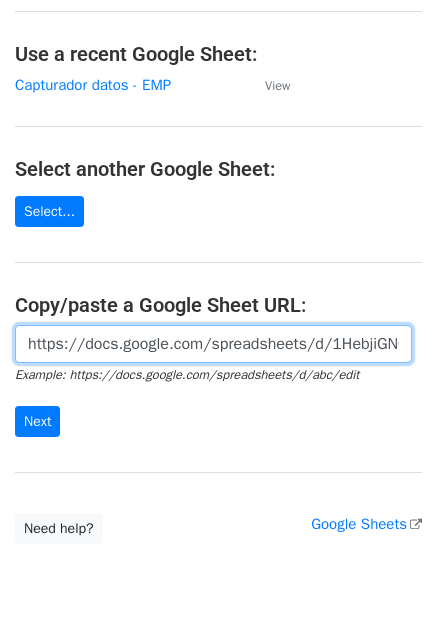 scroll, scrollTop: 0, scrollLeft: 473, axis: horizontal 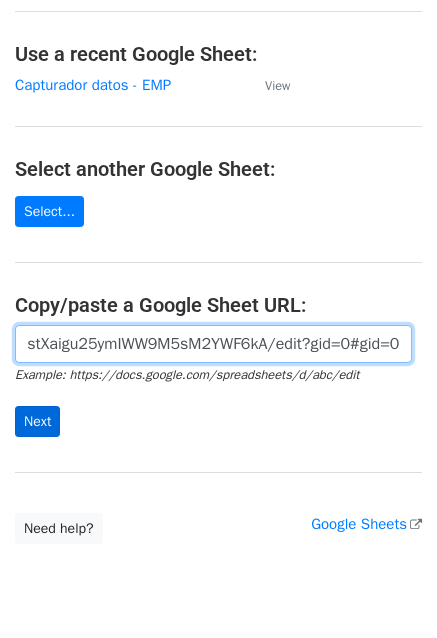 type on "https://docs.google.com/spreadsheets/d/1HebjiGNCQ-3HNWEZNstXaigu25ymIWW9M5sM2YWF6kA/edit?gid=0#gid=0" 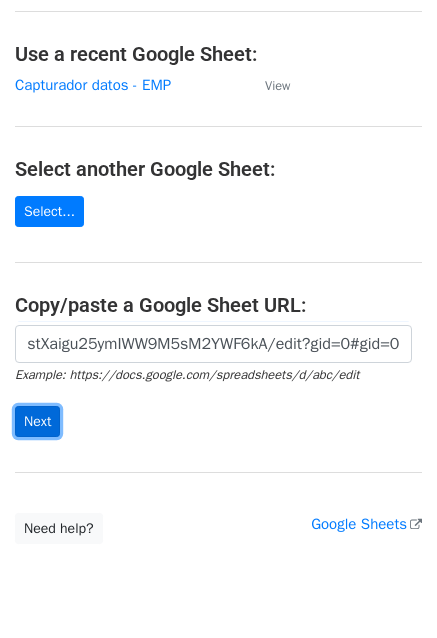 scroll, scrollTop: 0, scrollLeft: 0, axis: both 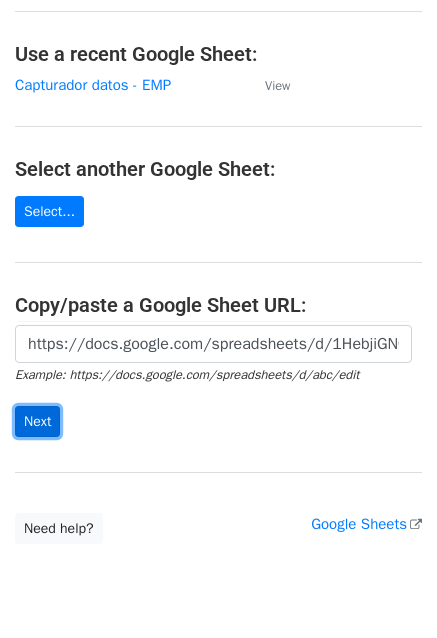 click on "Next" at bounding box center (37, 421) 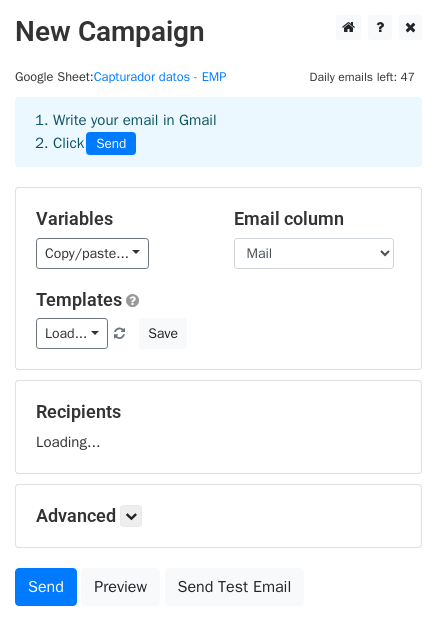 scroll, scrollTop: 0, scrollLeft: 0, axis: both 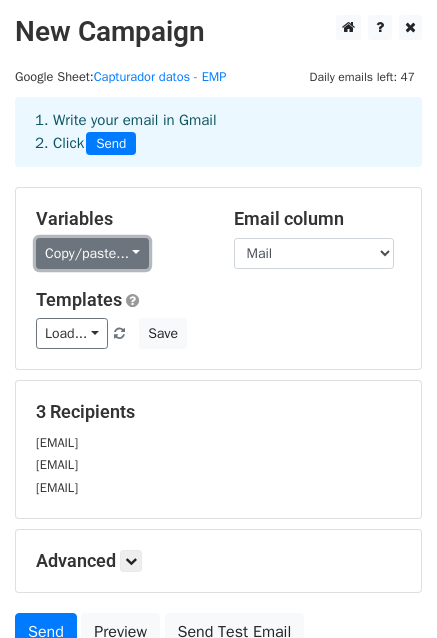 click on "Copy/paste..." at bounding box center (92, 253) 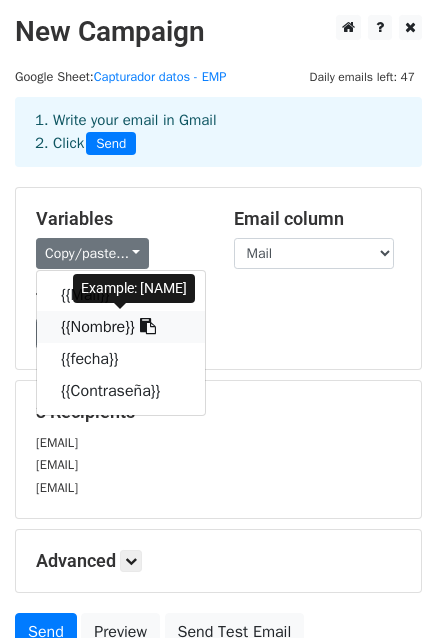 click on "{{Nombre}}" at bounding box center [121, 327] 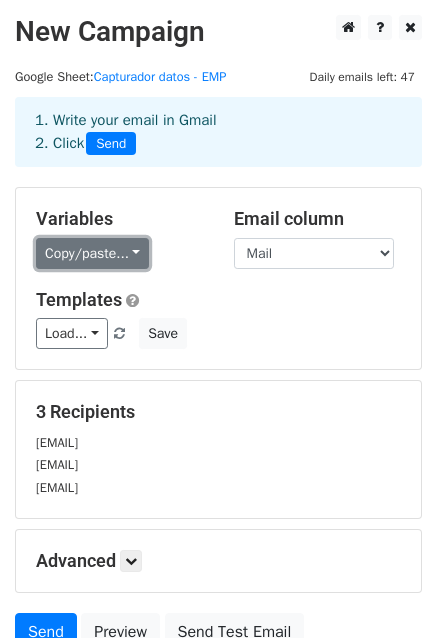 click on "Copy/paste..." at bounding box center [92, 253] 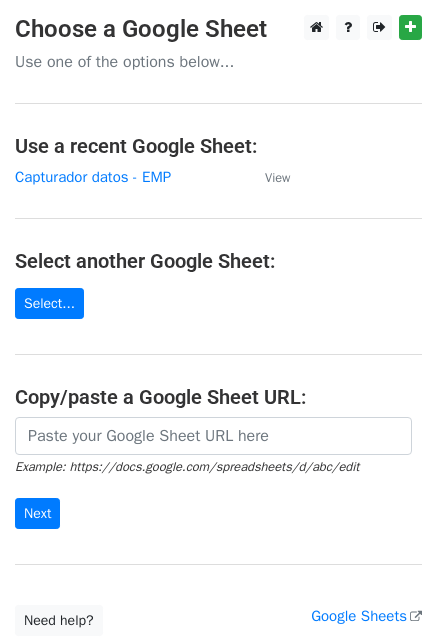 scroll, scrollTop: 0, scrollLeft: 0, axis: both 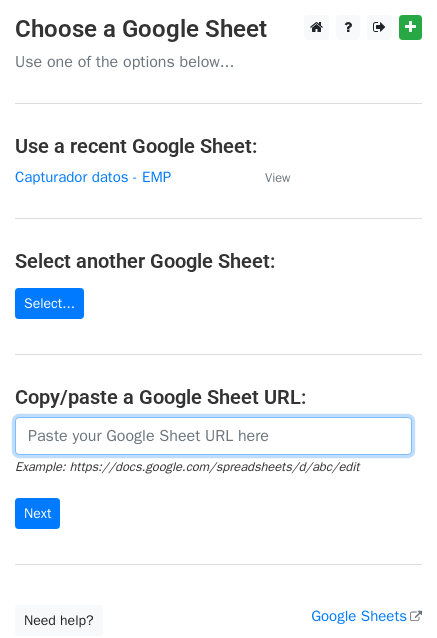 click at bounding box center (213, 436) 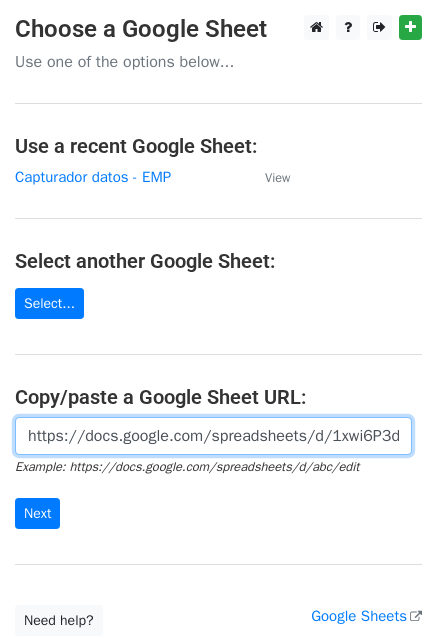 scroll, scrollTop: 0, scrollLeft: 435, axis: horizontal 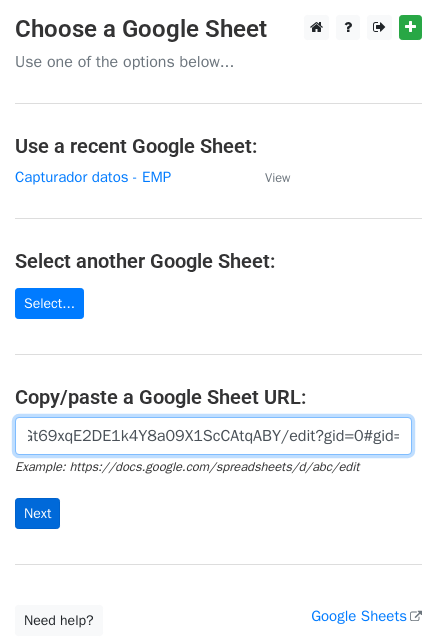type on "https://docs.google.com/spreadsheets/d/1xwi6P3dgOIyC3ZGt69xqE2DE1k4Y8a09X1ScCAtqABY/edit?gid=0#gid=0" 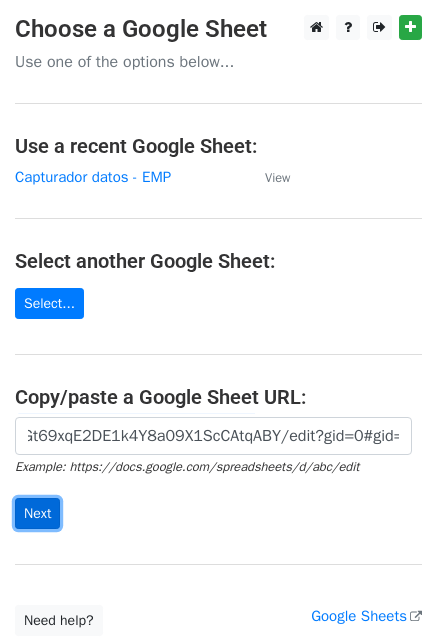 click on "Next" at bounding box center [37, 513] 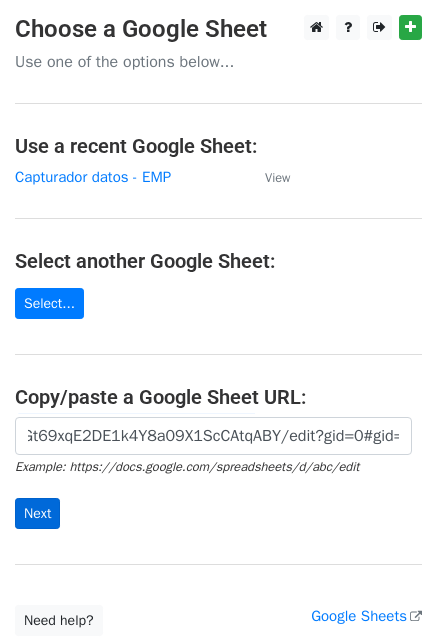 scroll, scrollTop: 0, scrollLeft: 0, axis: both 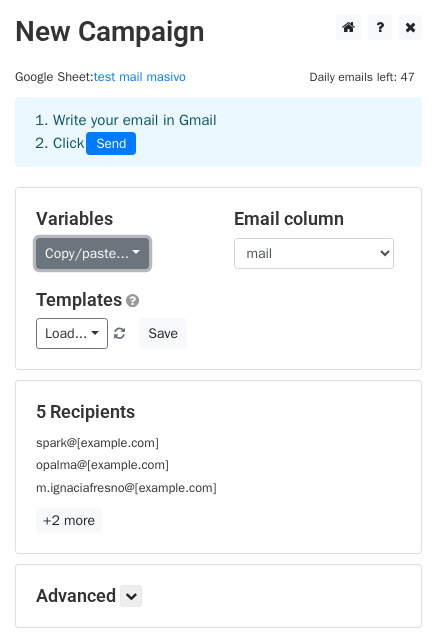 click on "Copy/paste..." at bounding box center [92, 253] 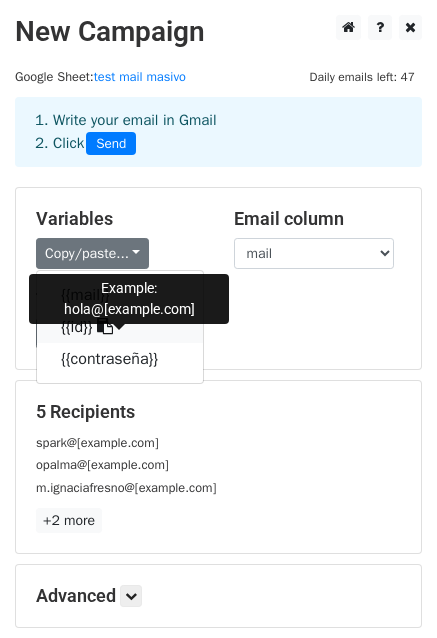click on "{{id}}" at bounding box center (120, 327) 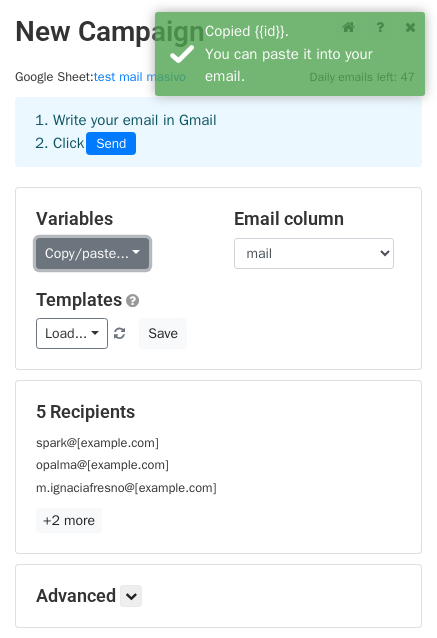 click on "Copy/paste..." at bounding box center (92, 253) 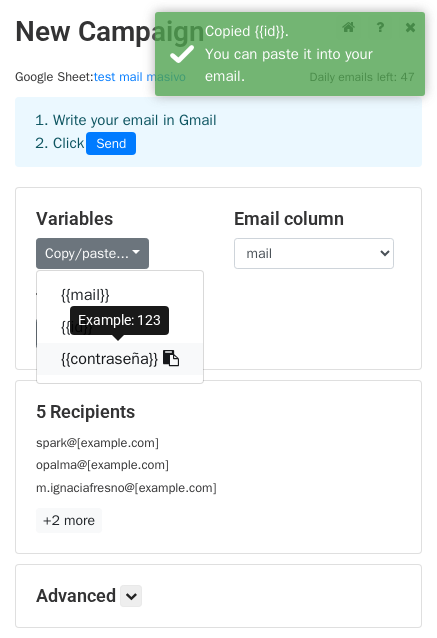 click on "{{contraseña}}" at bounding box center [120, 359] 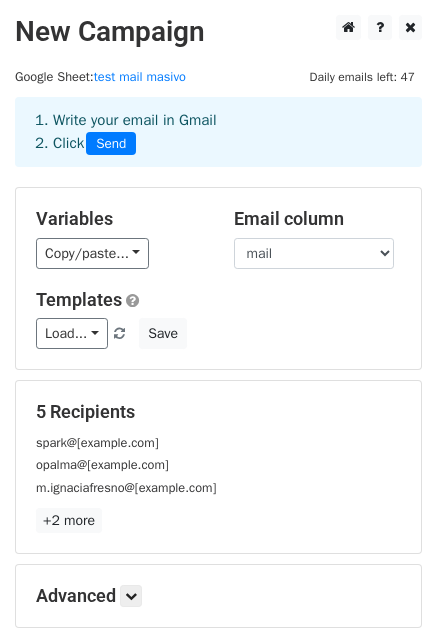 scroll, scrollTop: 216, scrollLeft: 0, axis: vertical 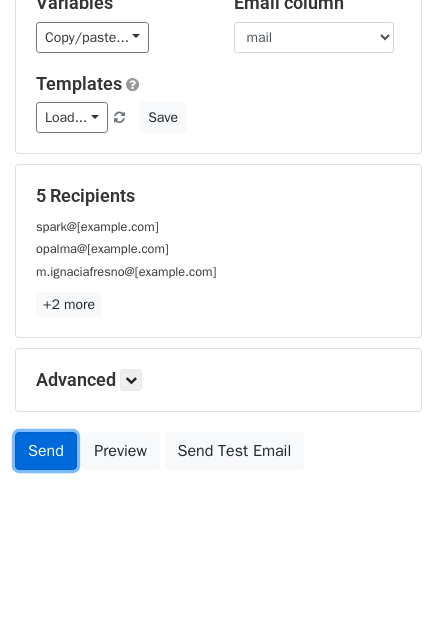 click on "Send" at bounding box center [46, 451] 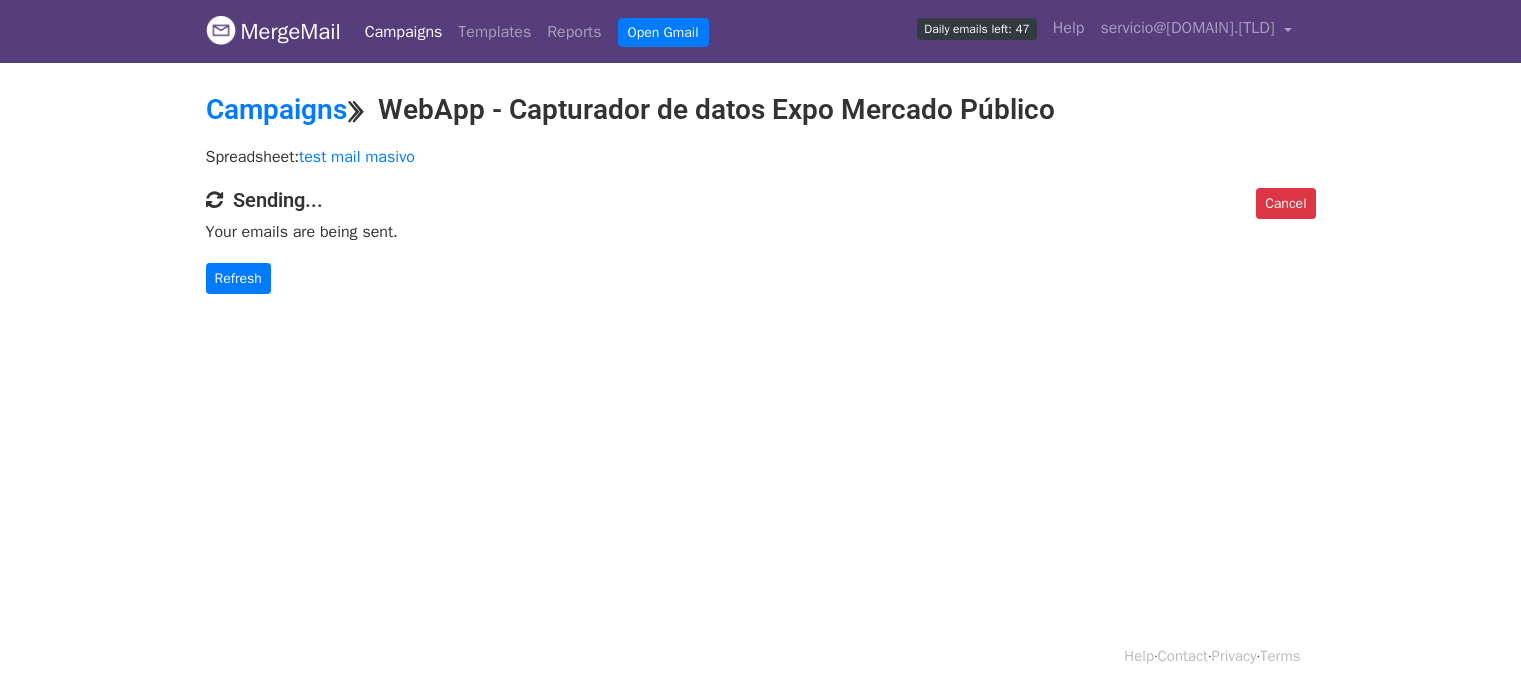 scroll, scrollTop: 0, scrollLeft: 0, axis: both 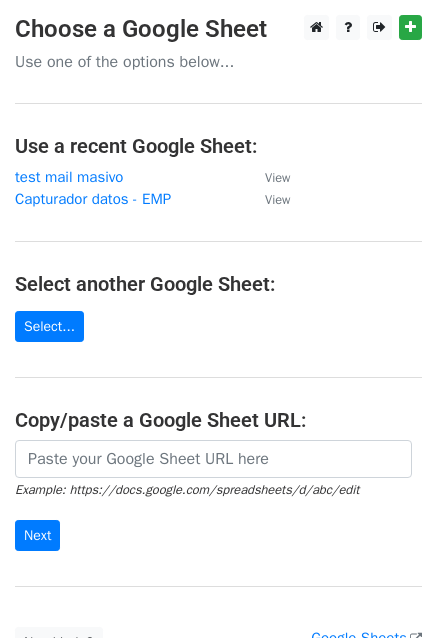 click on "Example:
https://docs.google.com/spreadsheets/d/abc/edit" at bounding box center [187, 490] 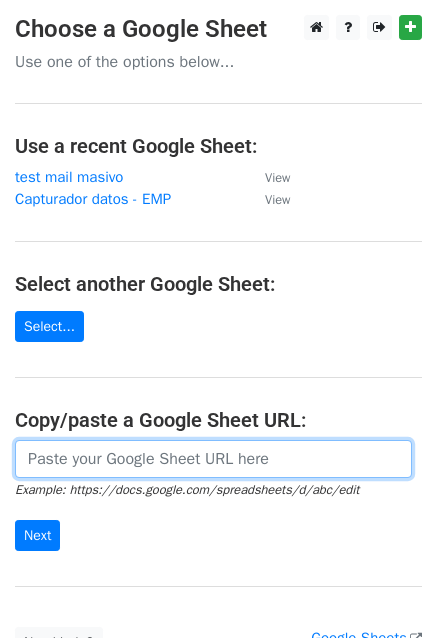 click at bounding box center [213, 459] 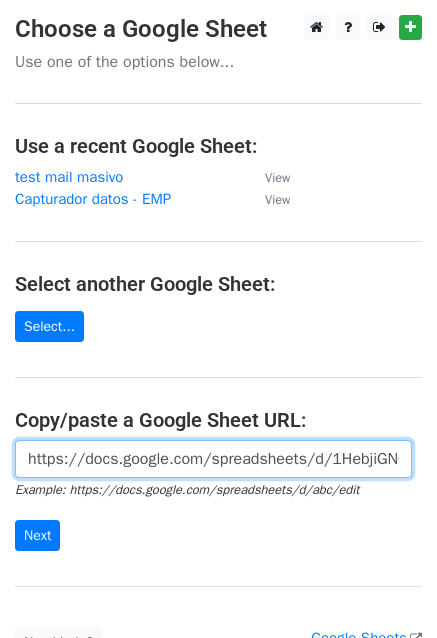 scroll, scrollTop: 0, scrollLeft: 473, axis: horizontal 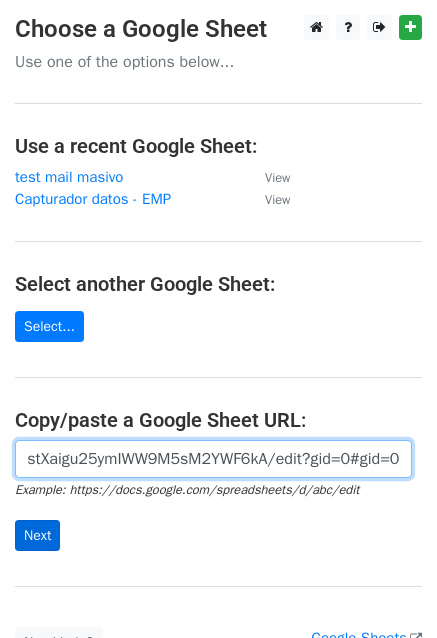 type on "https://docs.google.com/spreadsheets/d/1HebjiGNCQ-3HNWEZNstXaigu25ymIWW9M5sM2YWF6kA/edit?gid=0#gid=0" 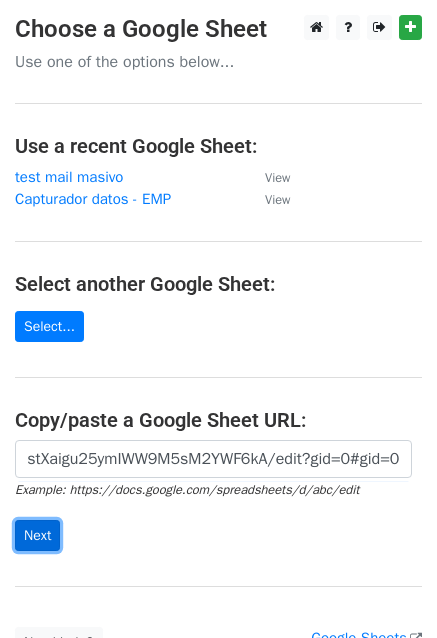 click on "Next" at bounding box center [37, 535] 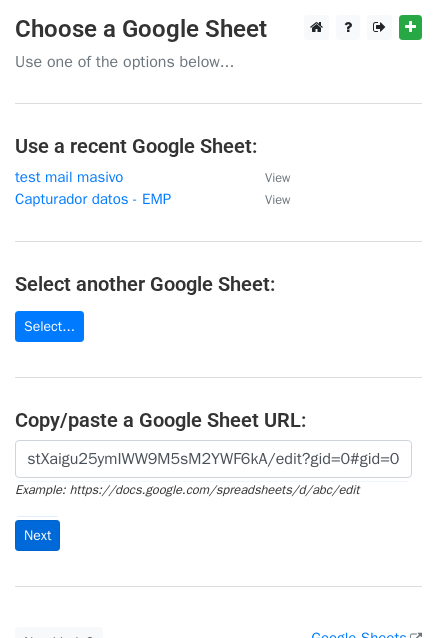 scroll, scrollTop: 0, scrollLeft: 0, axis: both 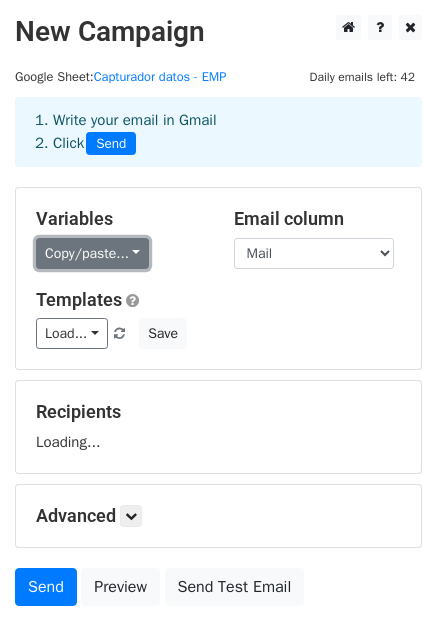 click on "Copy/paste..." at bounding box center (92, 253) 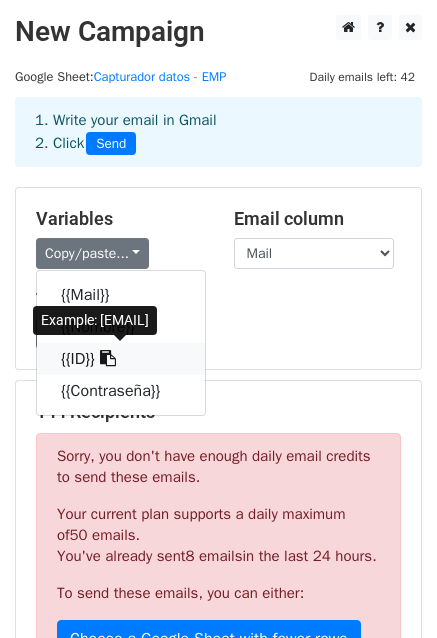 click on "{{ID}}" at bounding box center (121, 359) 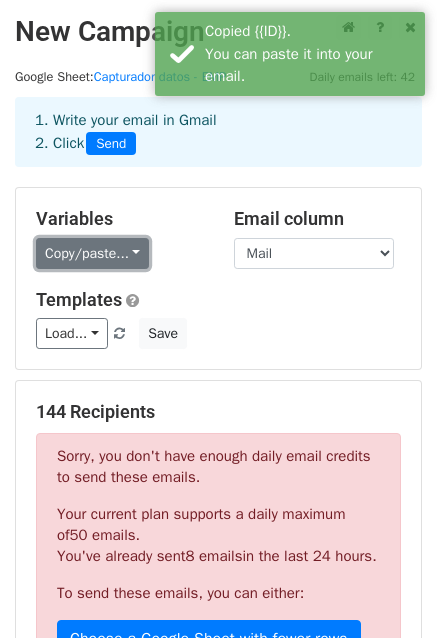 click on "Copy/paste..." at bounding box center (92, 253) 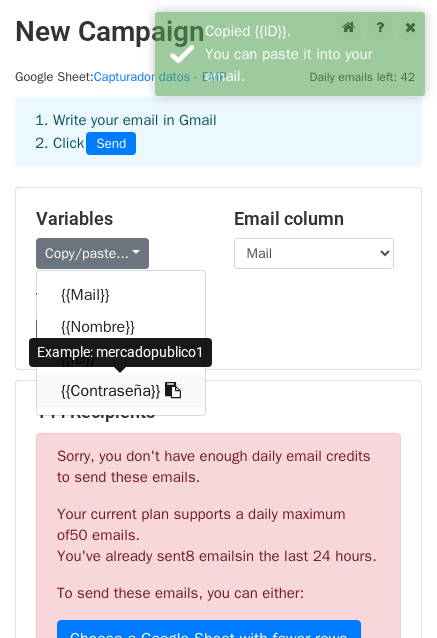 click on "{{Contraseña}}" at bounding box center (121, 391) 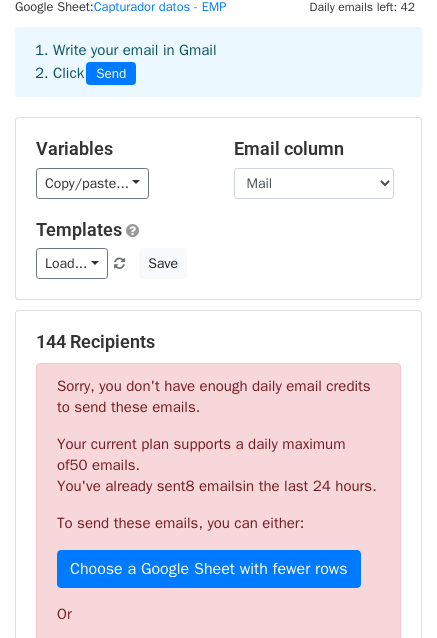 scroll, scrollTop: 124, scrollLeft: 0, axis: vertical 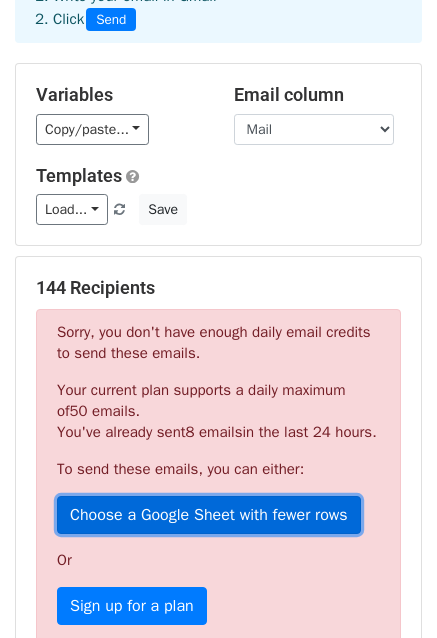 click on "Choose a Google Sheet with fewer rows" at bounding box center [209, 515] 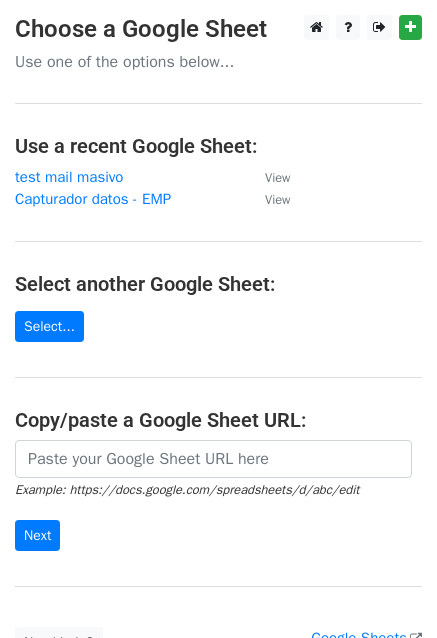 scroll, scrollTop: 0, scrollLeft: 0, axis: both 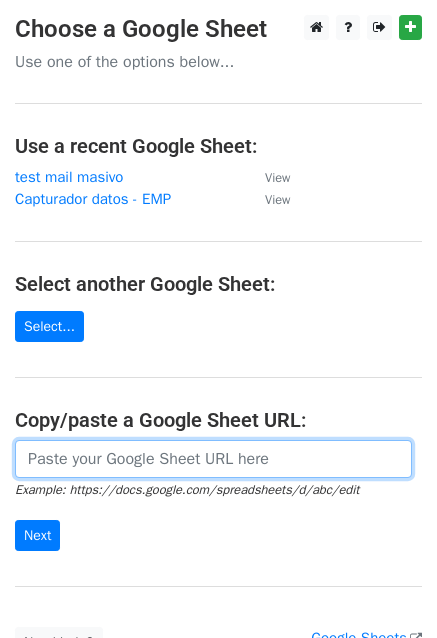 click at bounding box center [213, 459] 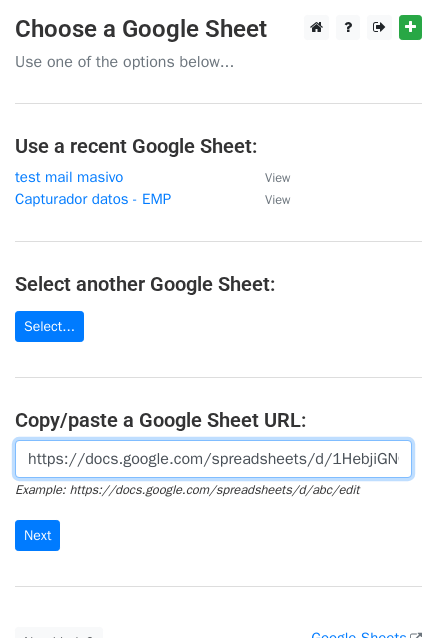 scroll, scrollTop: 0, scrollLeft: 473, axis: horizontal 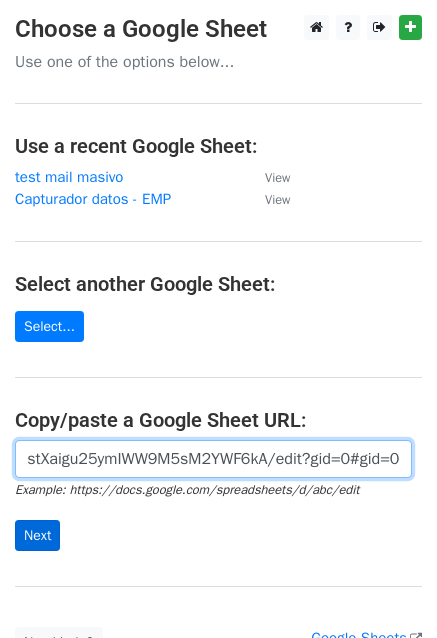 type on "https://docs.google.com/spreadsheets/d/1HebjiGNCQ-3HNWEZNstXaigu25ymIWW9M5sM2YWF6kA/edit?gid=0#gid=0" 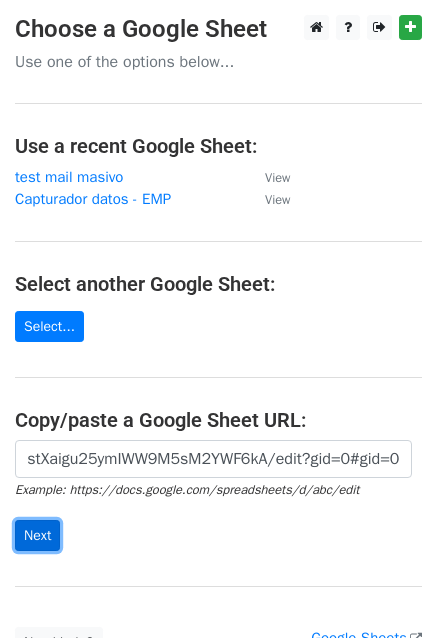 click on "Next" at bounding box center (37, 535) 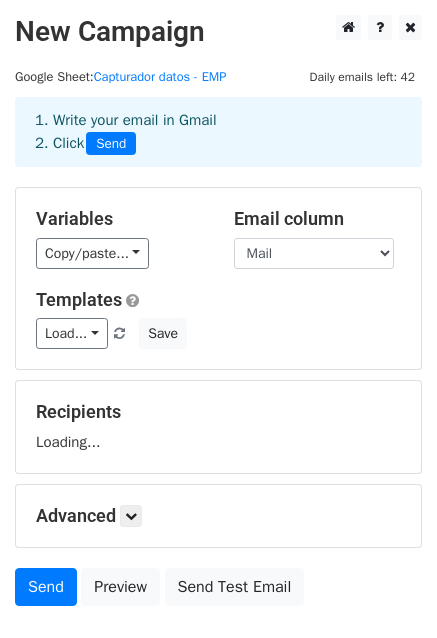 scroll, scrollTop: 0, scrollLeft: 0, axis: both 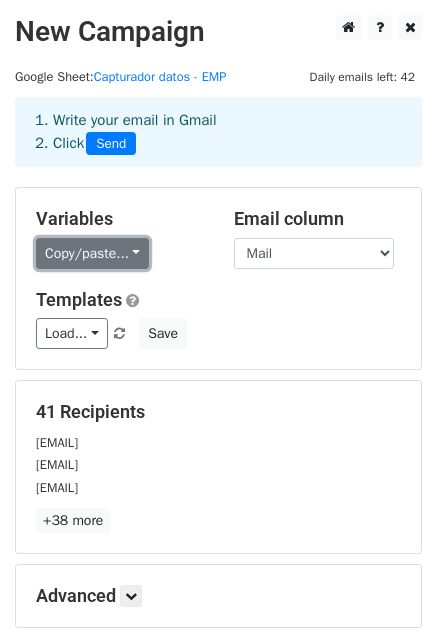 click on "Copy/paste..." at bounding box center [92, 253] 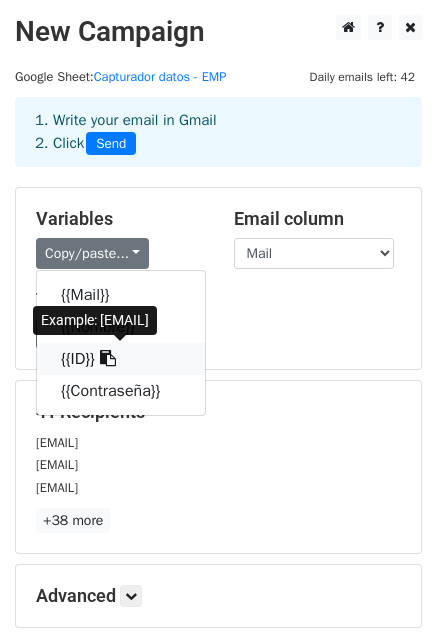 click on "{{ID}}" at bounding box center (121, 359) 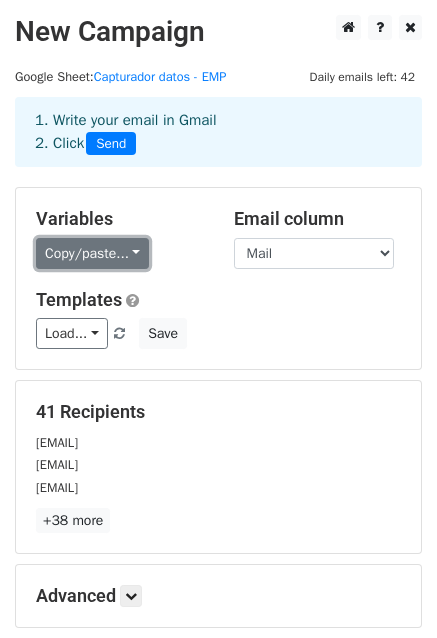 click on "Copy/paste..." at bounding box center (92, 253) 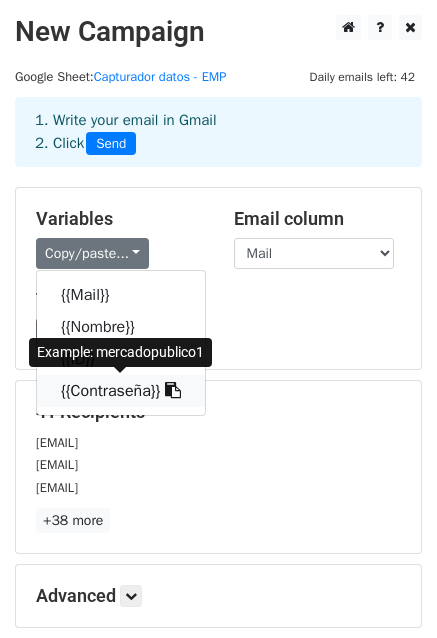 click on "{{Contraseña}}" at bounding box center (121, 391) 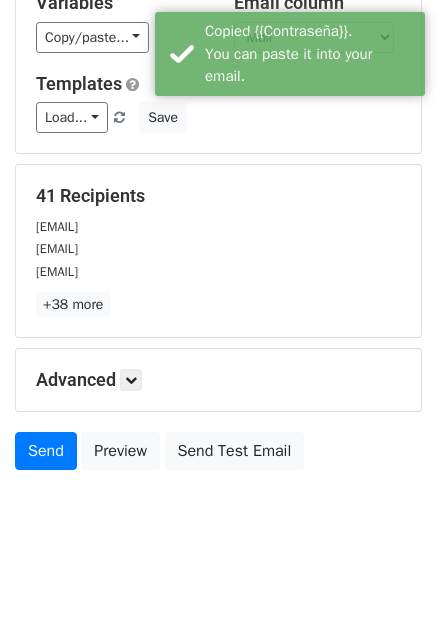 scroll, scrollTop: 214, scrollLeft: 0, axis: vertical 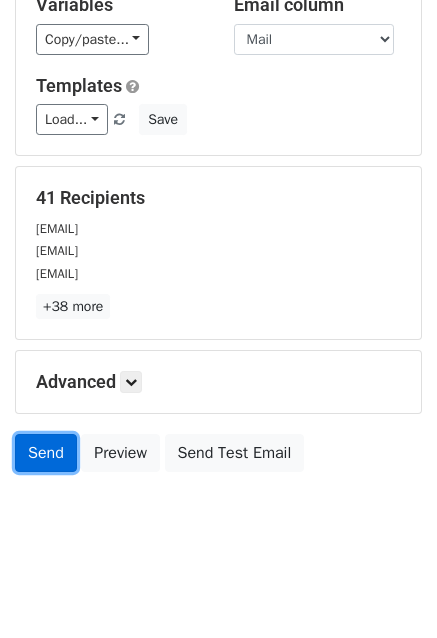 click on "Send" at bounding box center [46, 453] 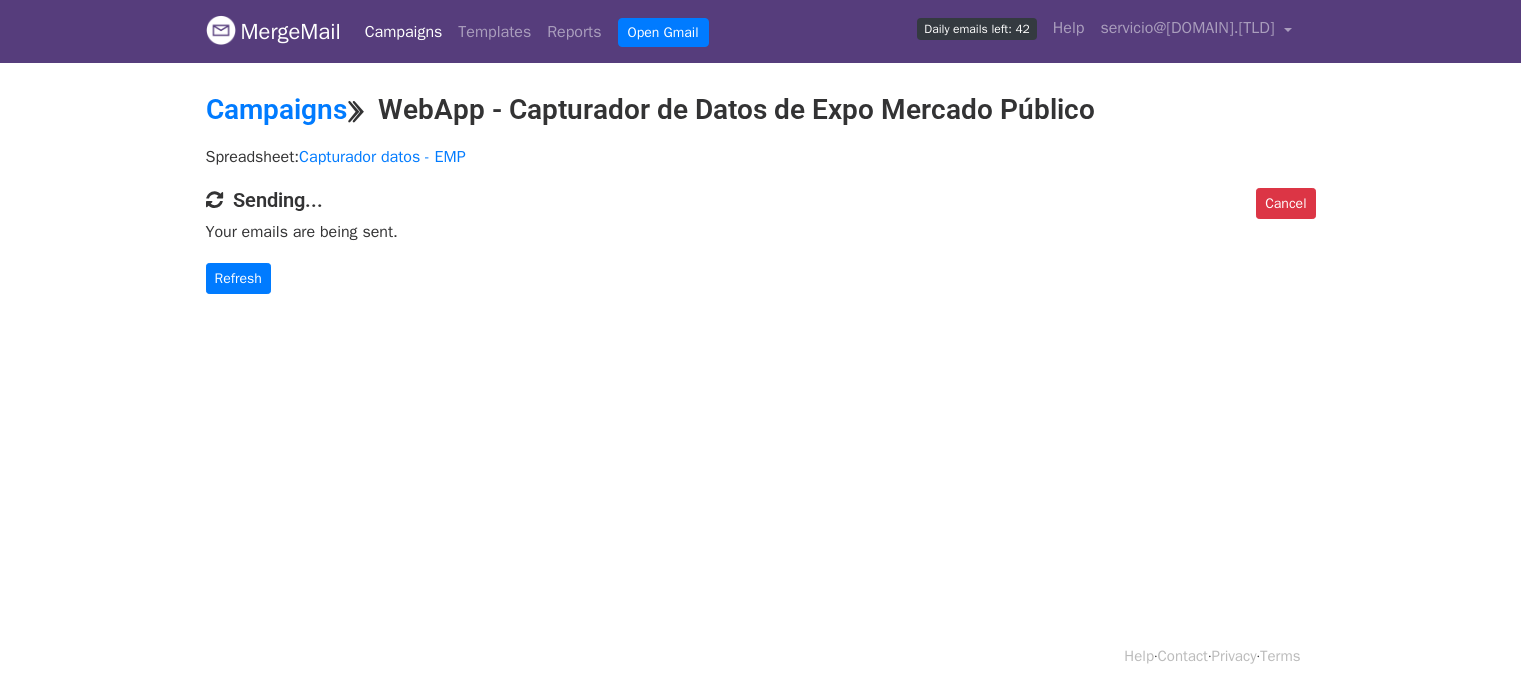 scroll, scrollTop: 0, scrollLeft: 0, axis: both 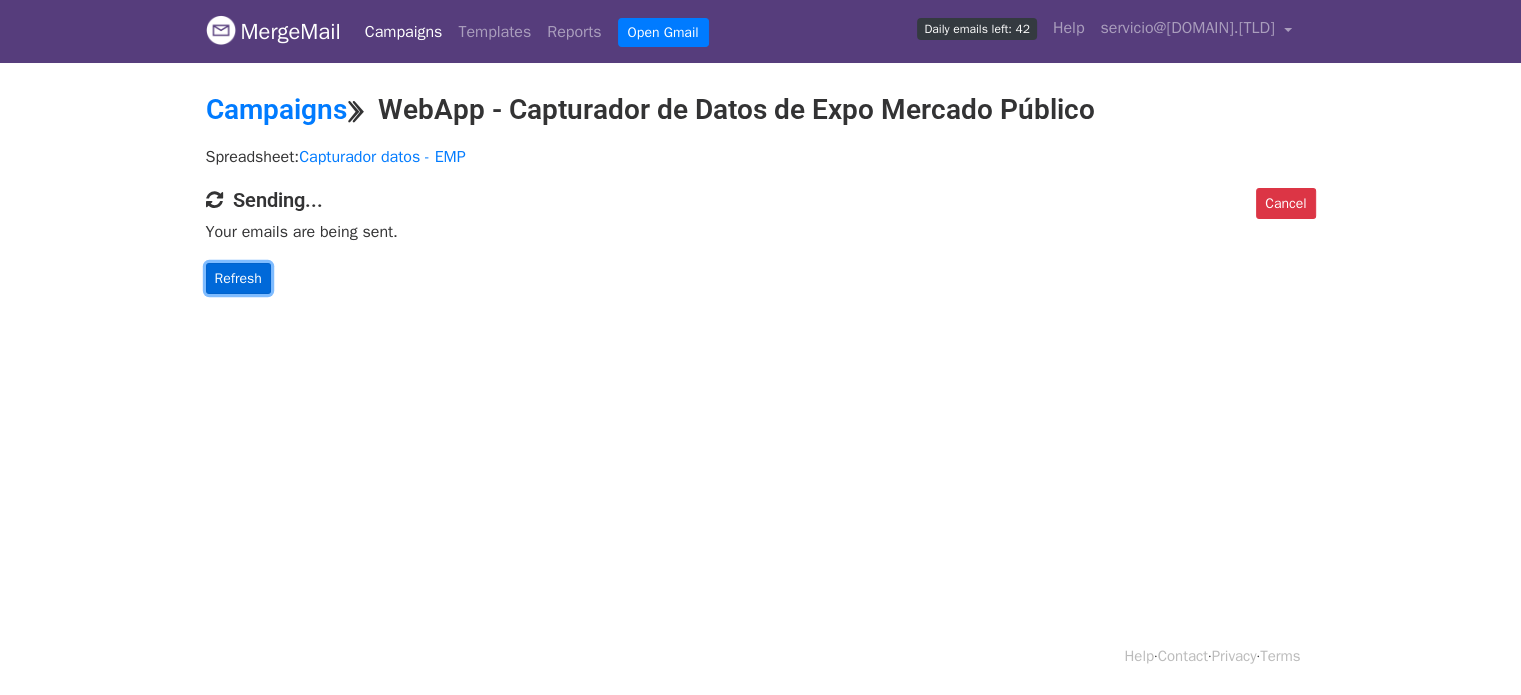 click on "Refresh" at bounding box center (238, 278) 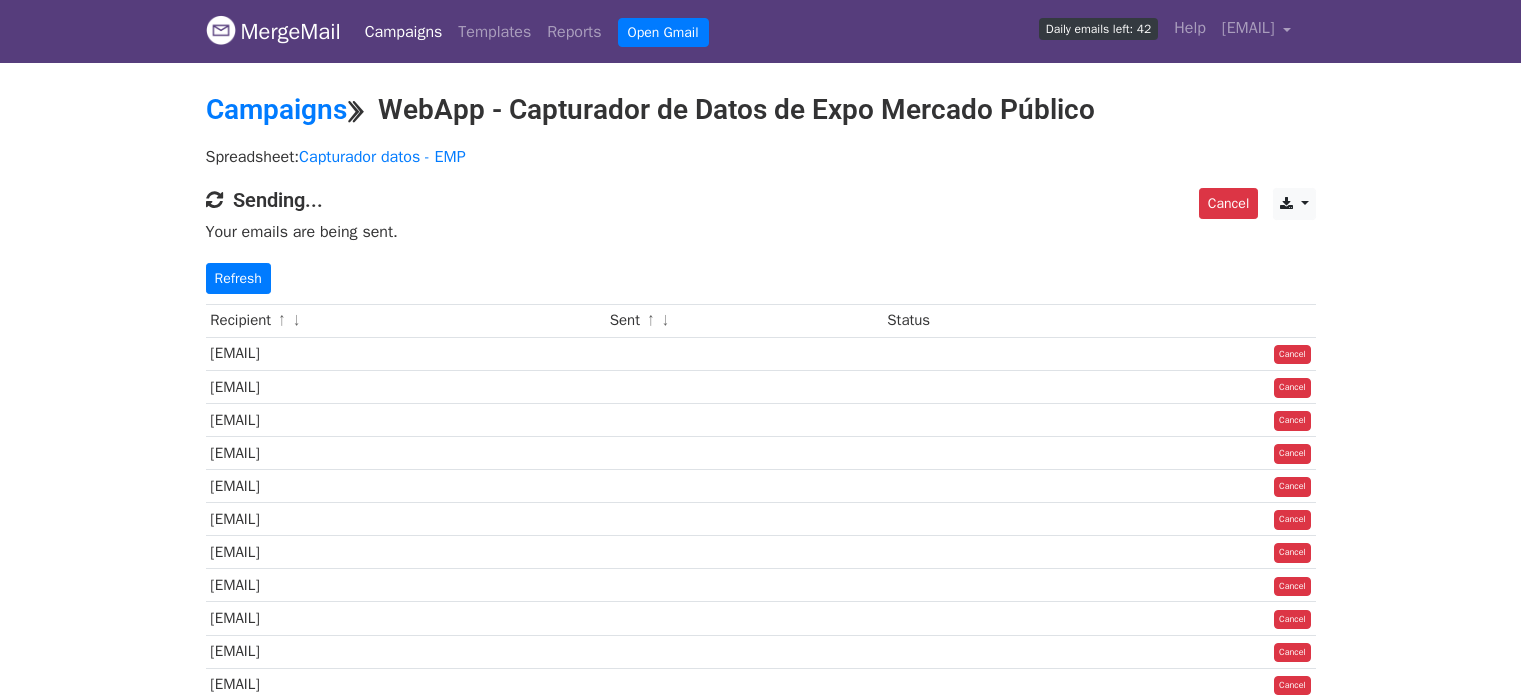 scroll, scrollTop: 0, scrollLeft: 0, axis: both 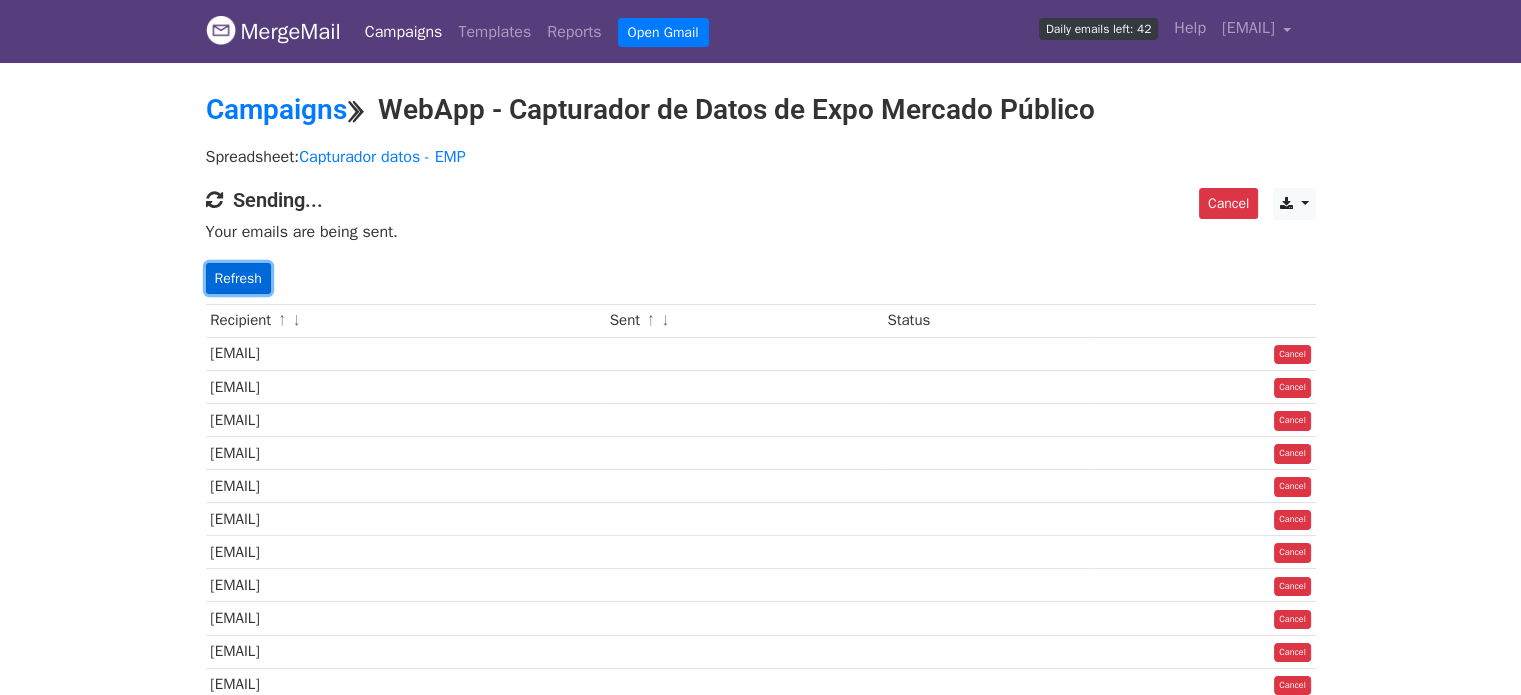click on "Refresh" at bounding box center (238, 278) 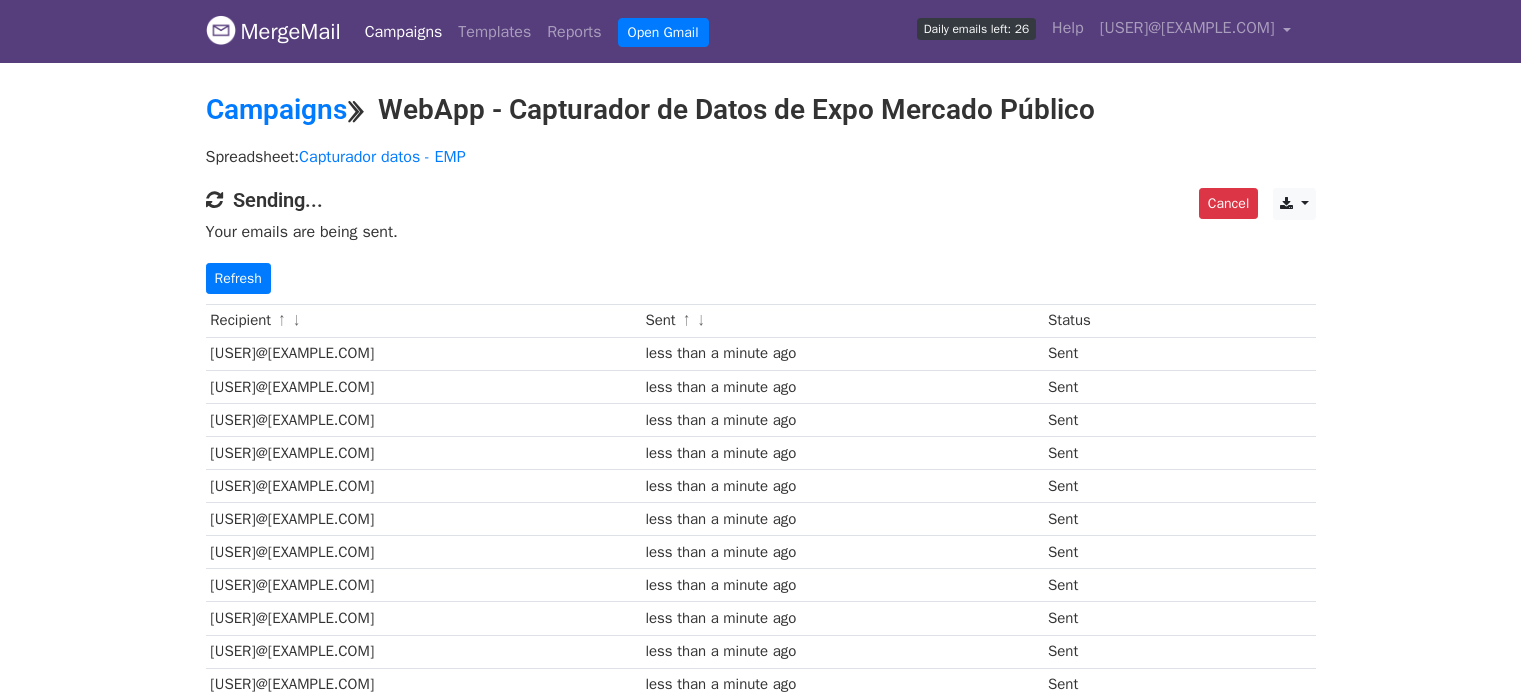 scroll, scrollTop: 0, scrollLeft: 0, axis: both 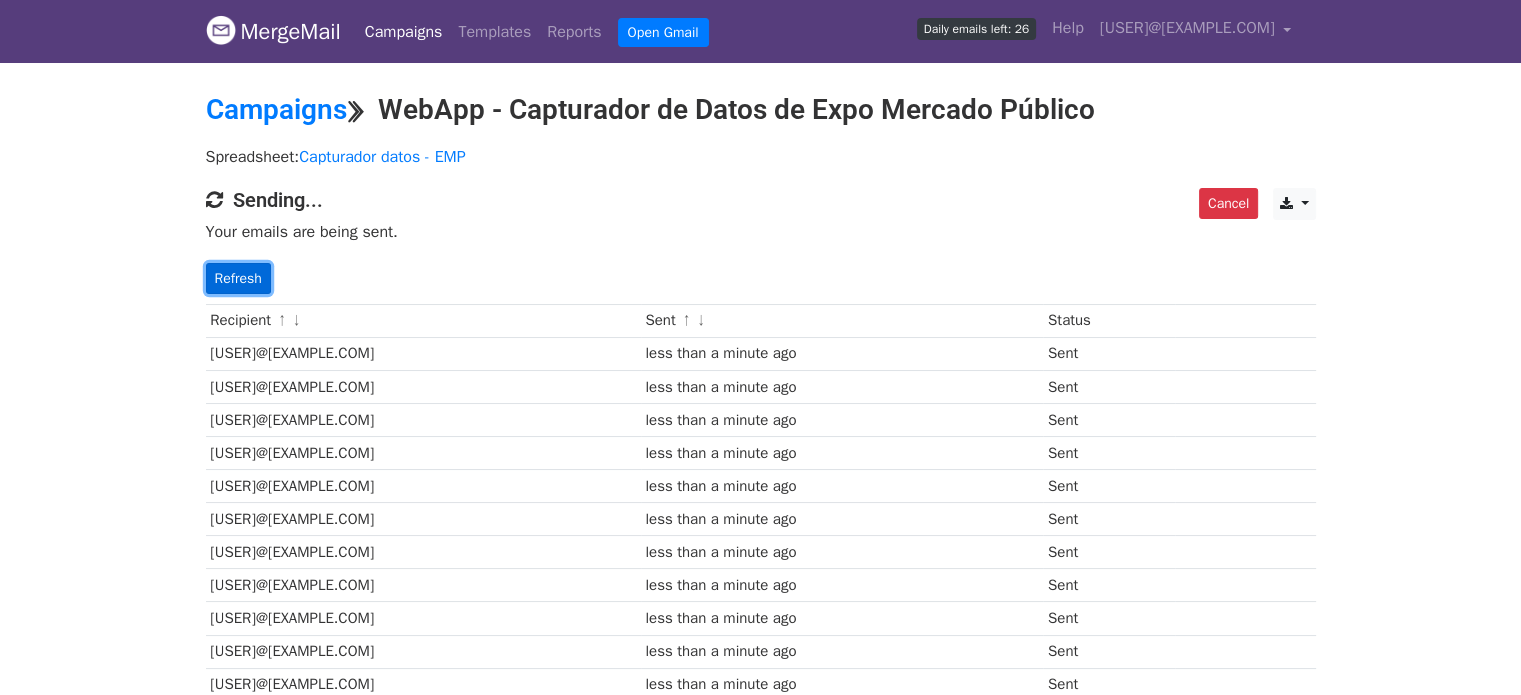 click on "Refresh" at bounding box center (238, 278) 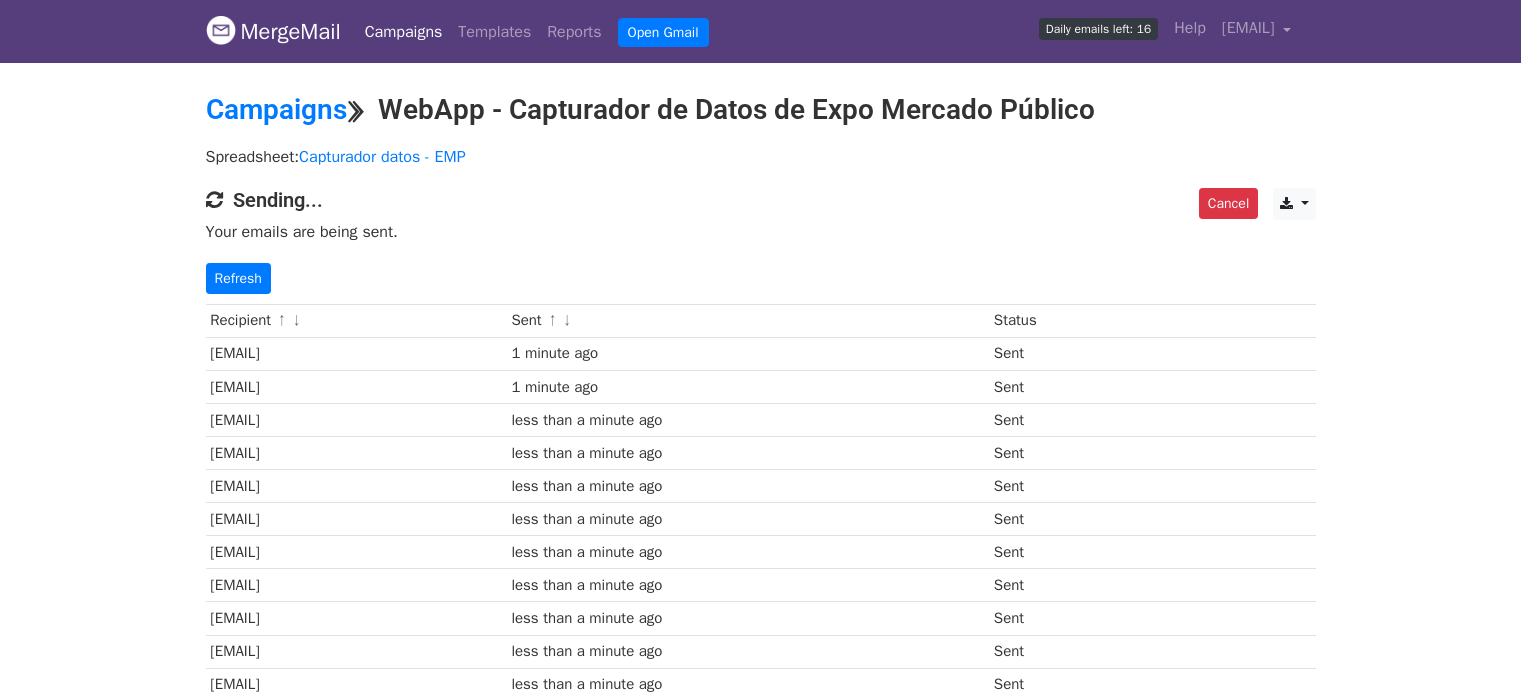 scroll, scrollTop: 0, scrollLeft: 0, axis: both 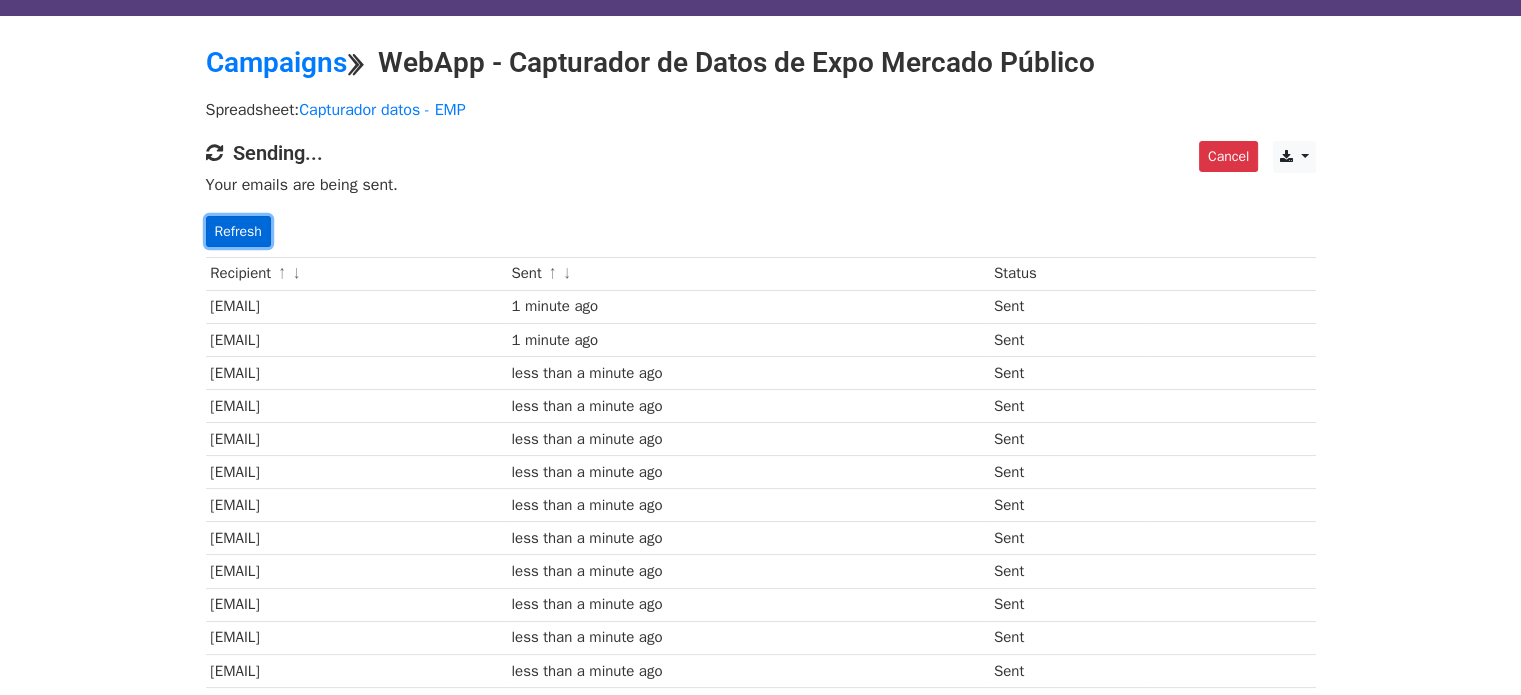 click on "Refresh" at bounding box center [238, 231] 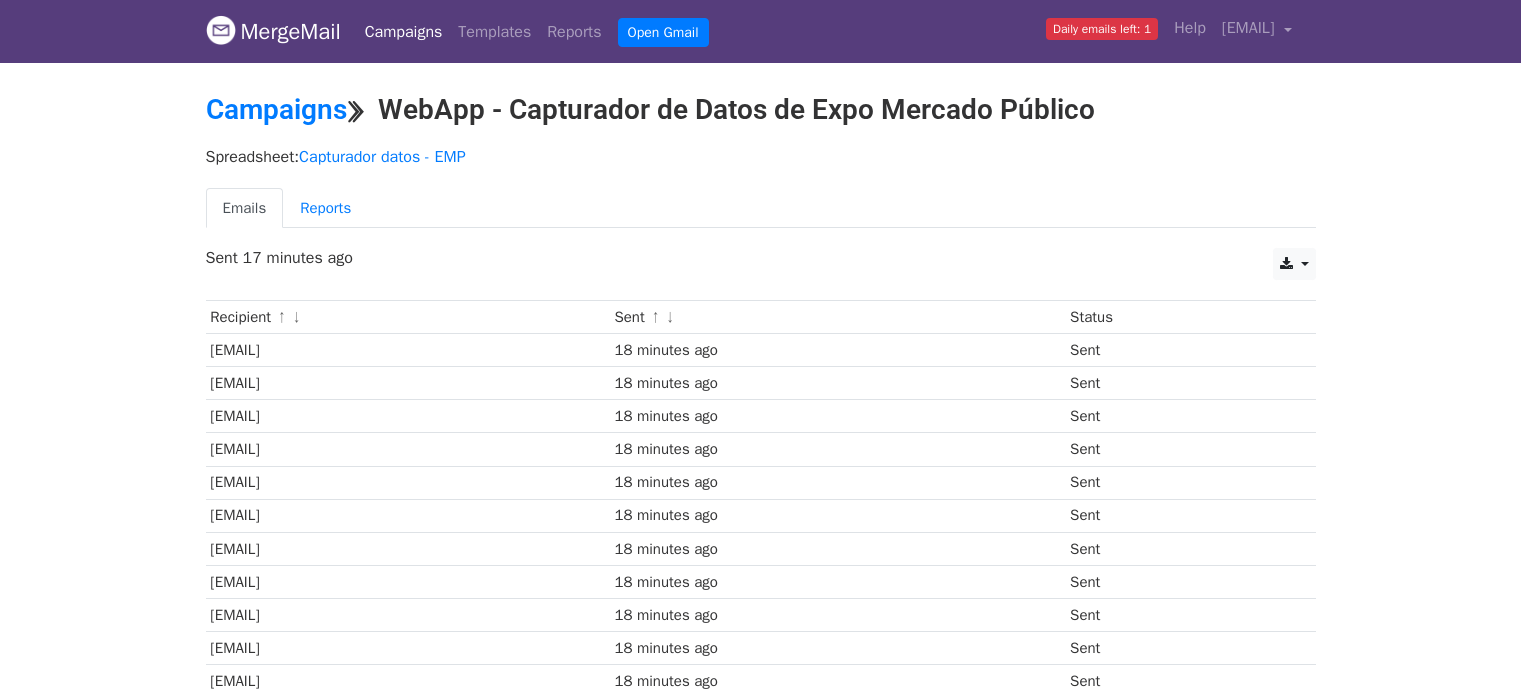 scroll, scrollTop: 0, scrollLeft: 0, axis: both 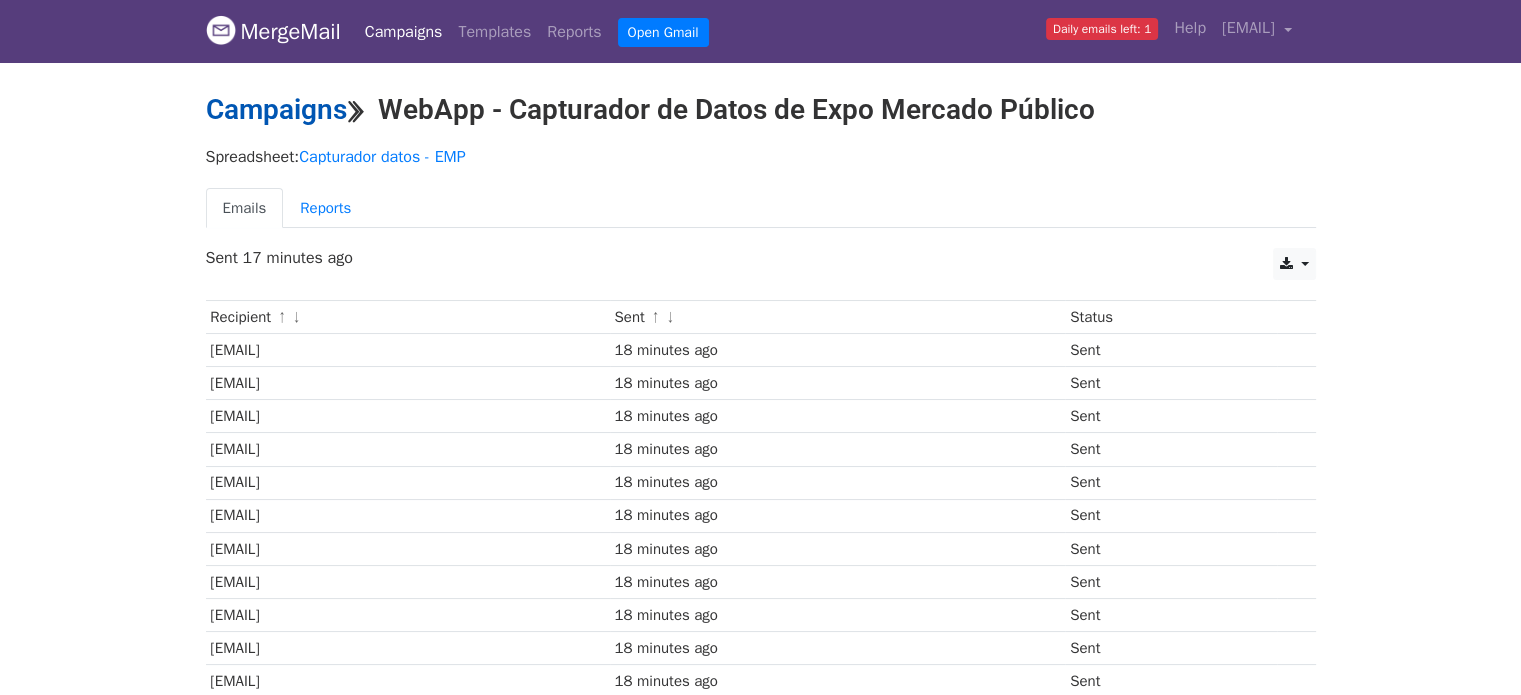 click on "Campaigns" at bounding box center (276, 109) 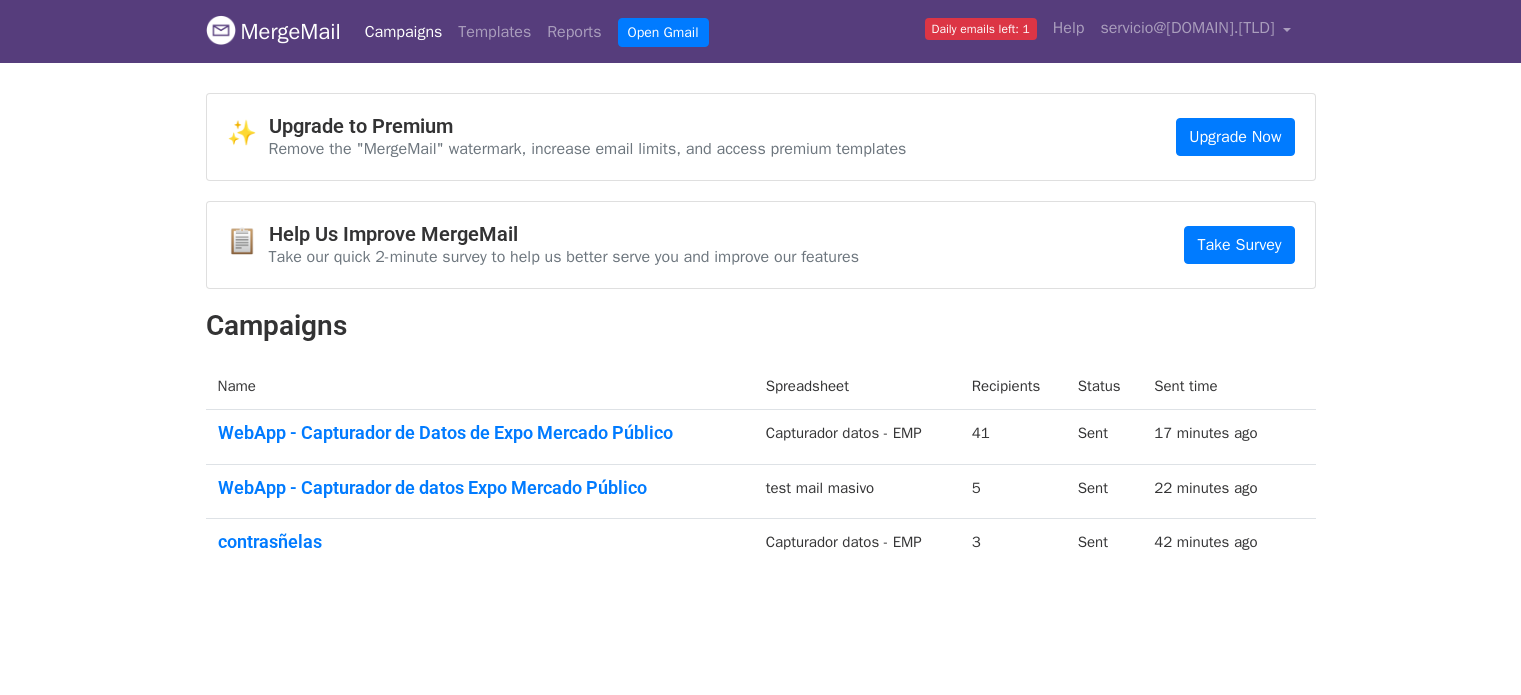 scroll, scrollTop: 0, scrollLeft: 0, axis: both 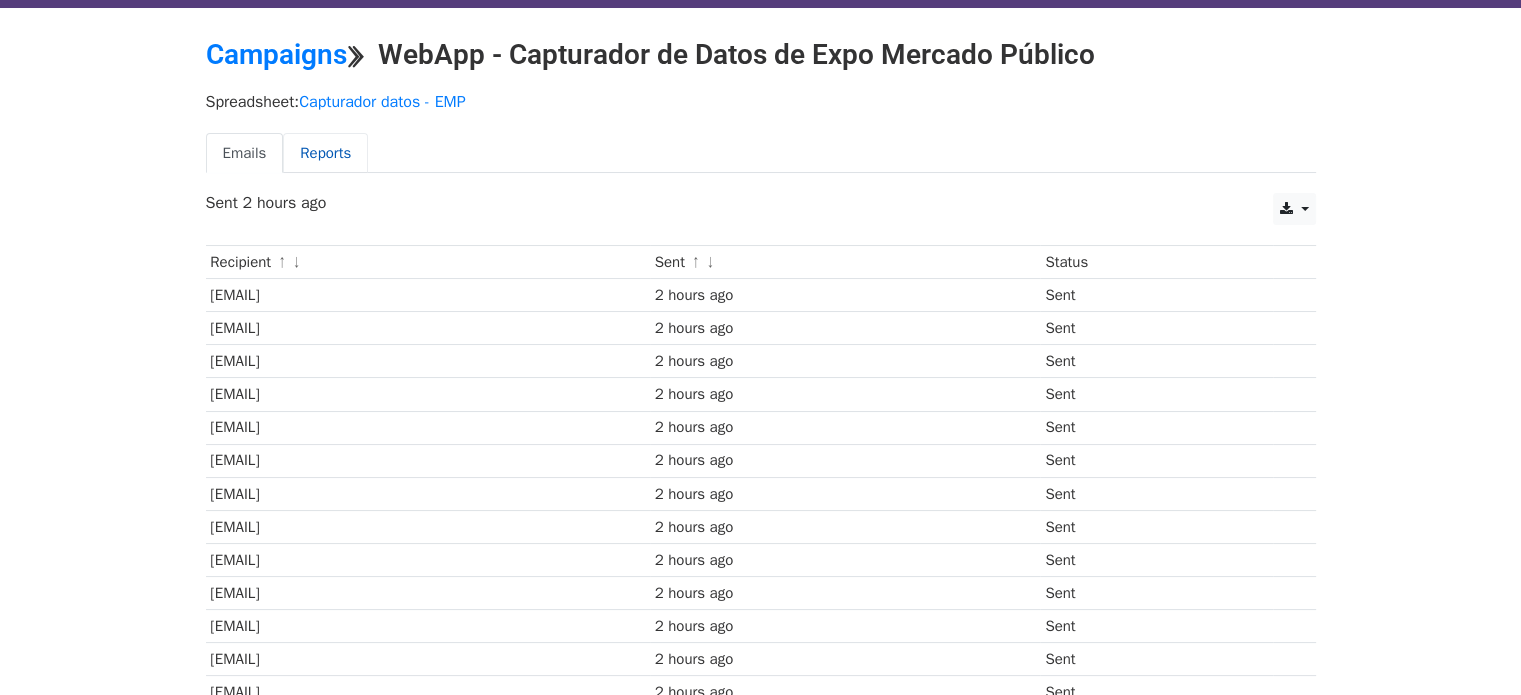 click on "Reports" at bounding box center [325, 153] 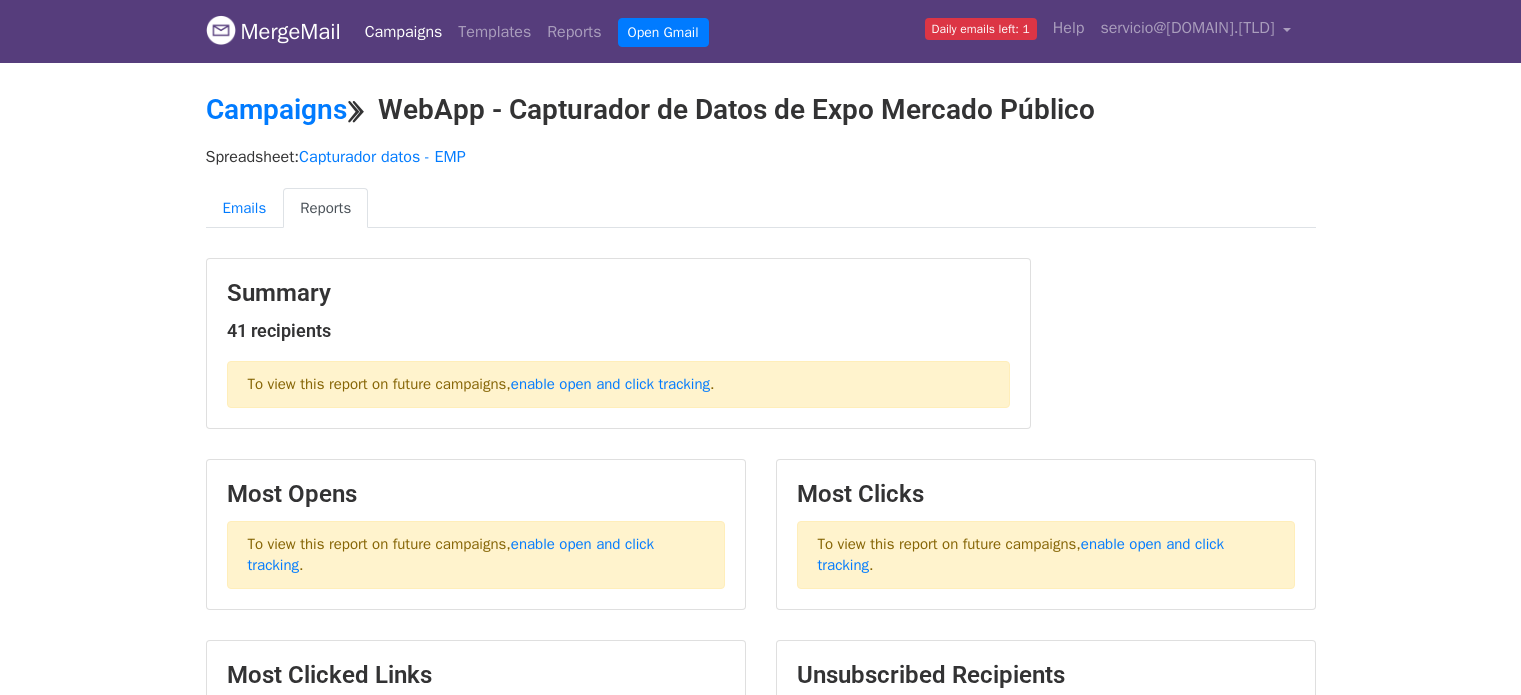 scroll, scrollTop: 0, scrollLeft: 0, axis: both 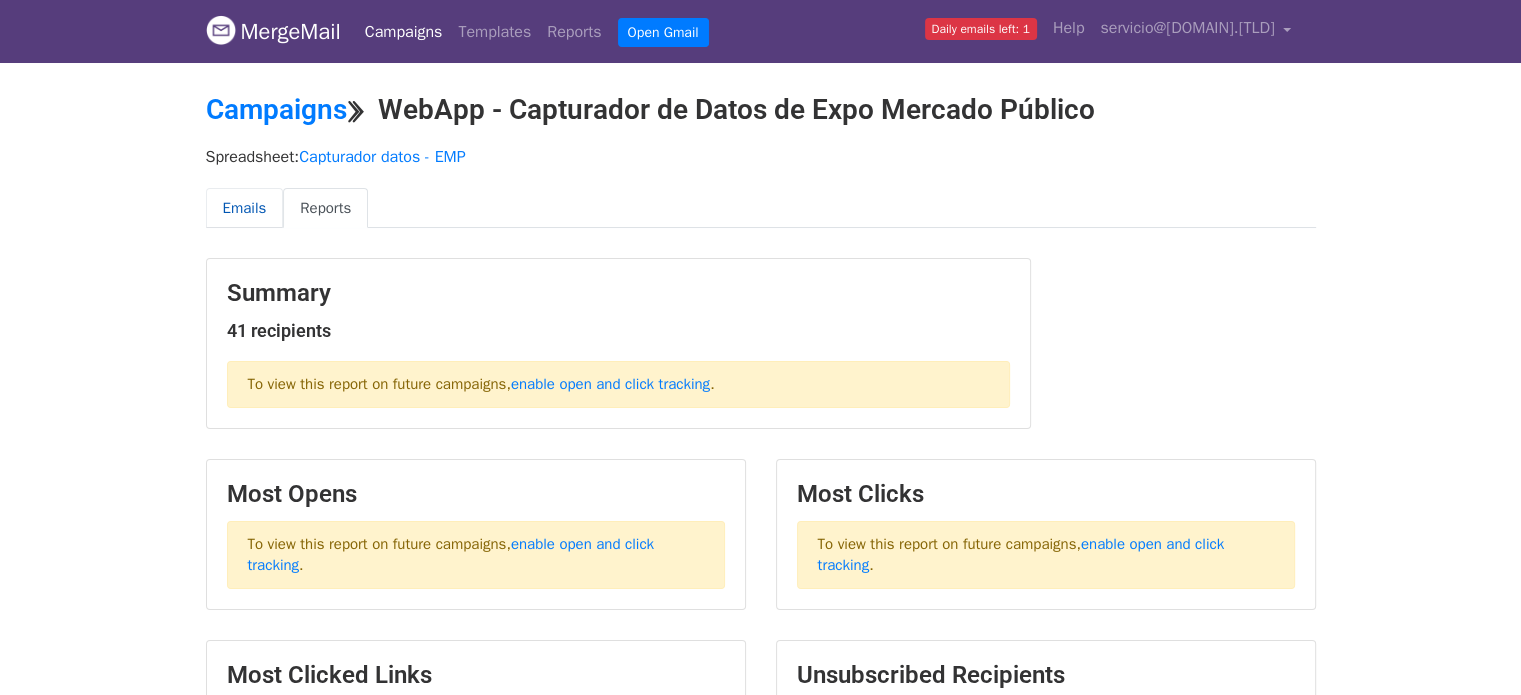 click on "Emails" at bounding box center (245, 208) 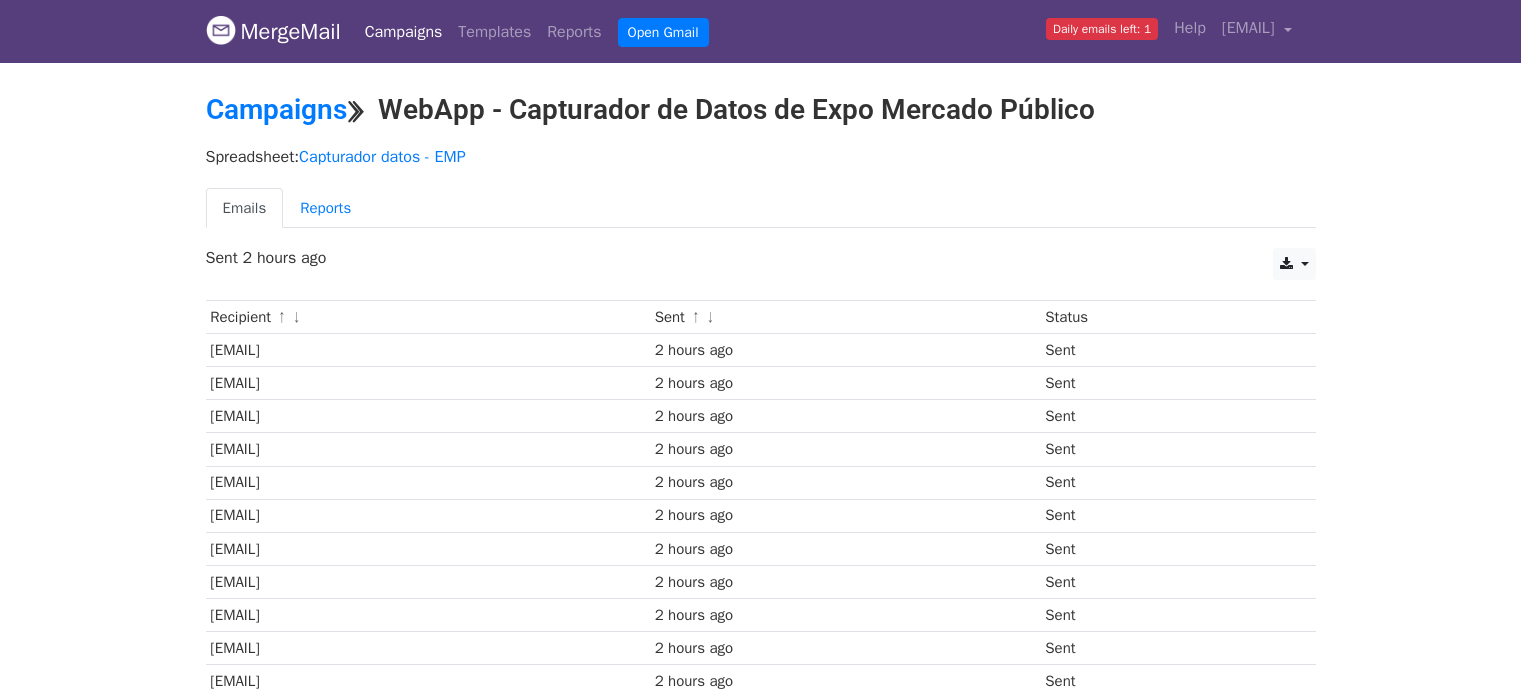 scroll, scrollTop: 0, scrollLeft: 0, axis: both 